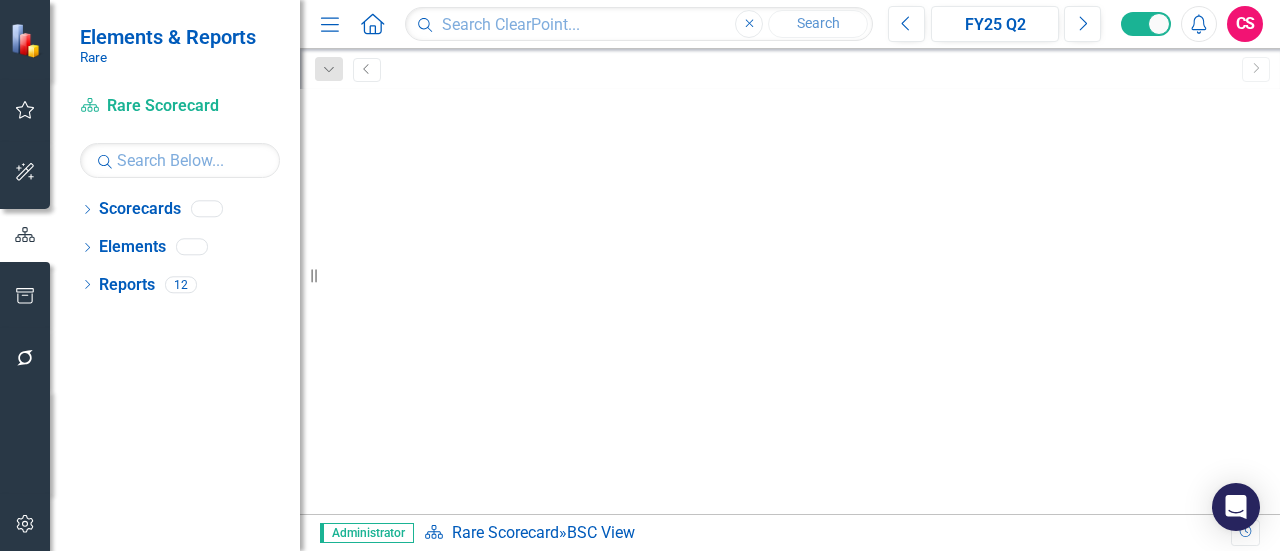scroll, scrollTop: 0, scrollLeft: 0, axis: both 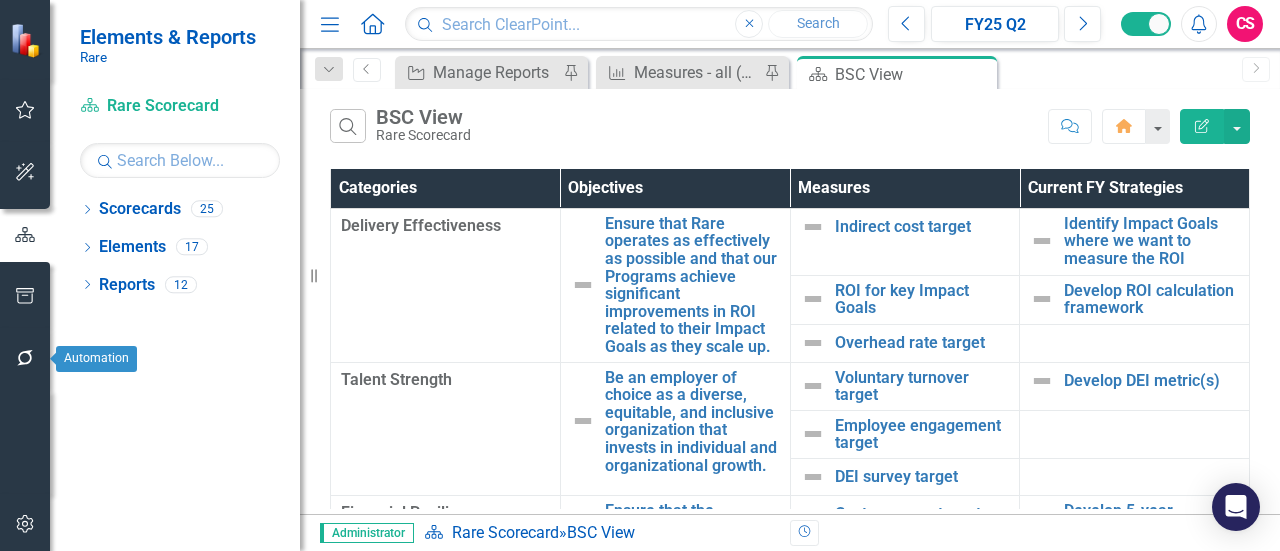 click at bounding box center [25, 359] 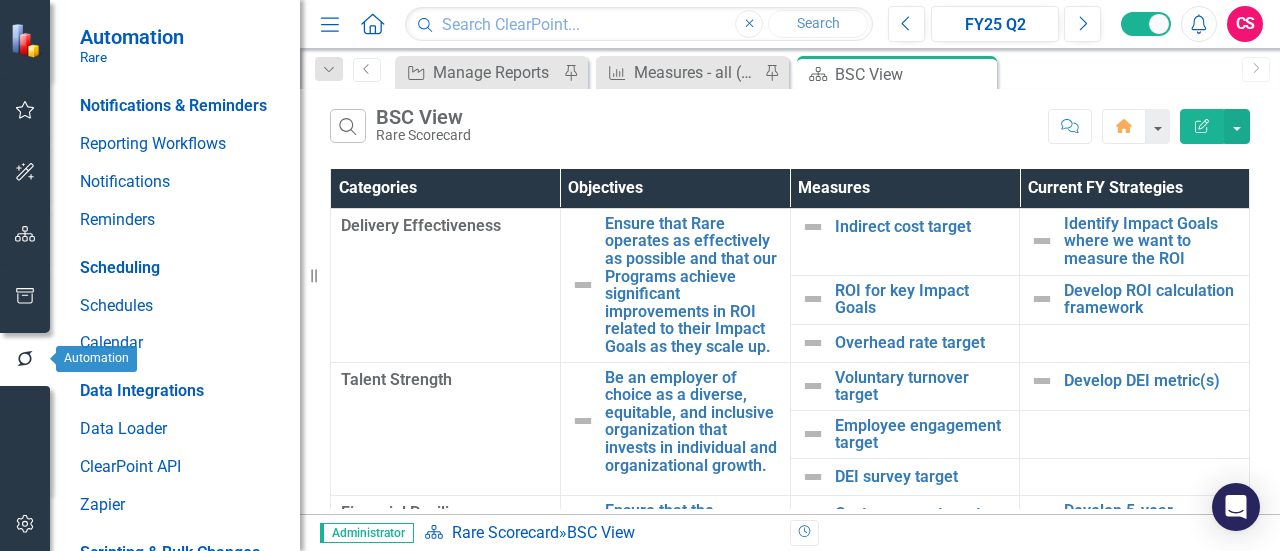 click at bounding box center [25, 297] 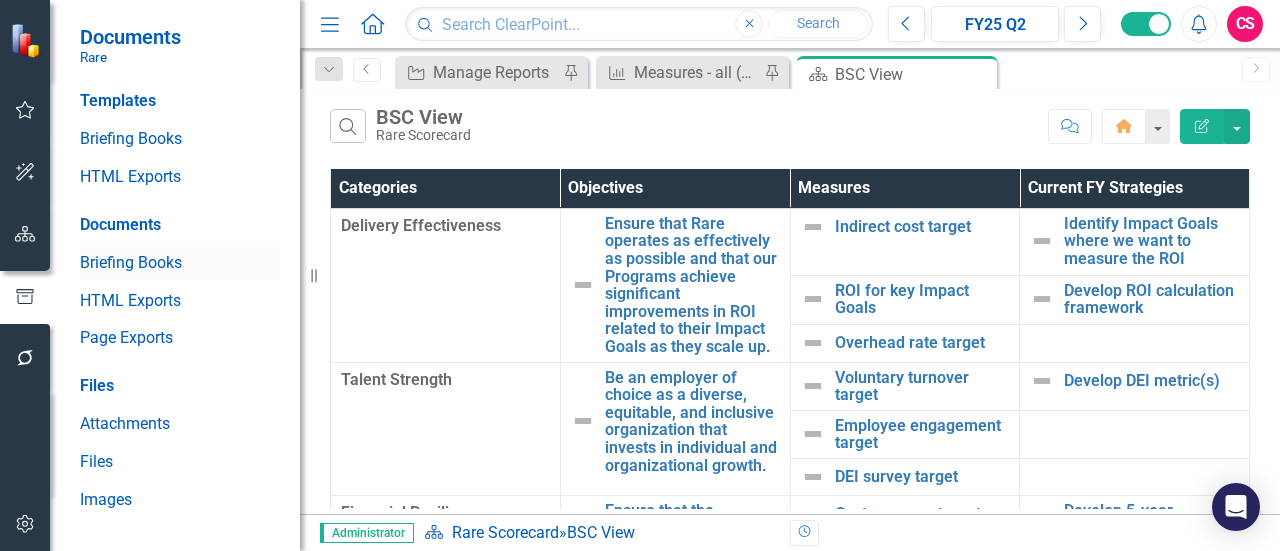 click on "Briefing Books" at bounding box center [180, 263] 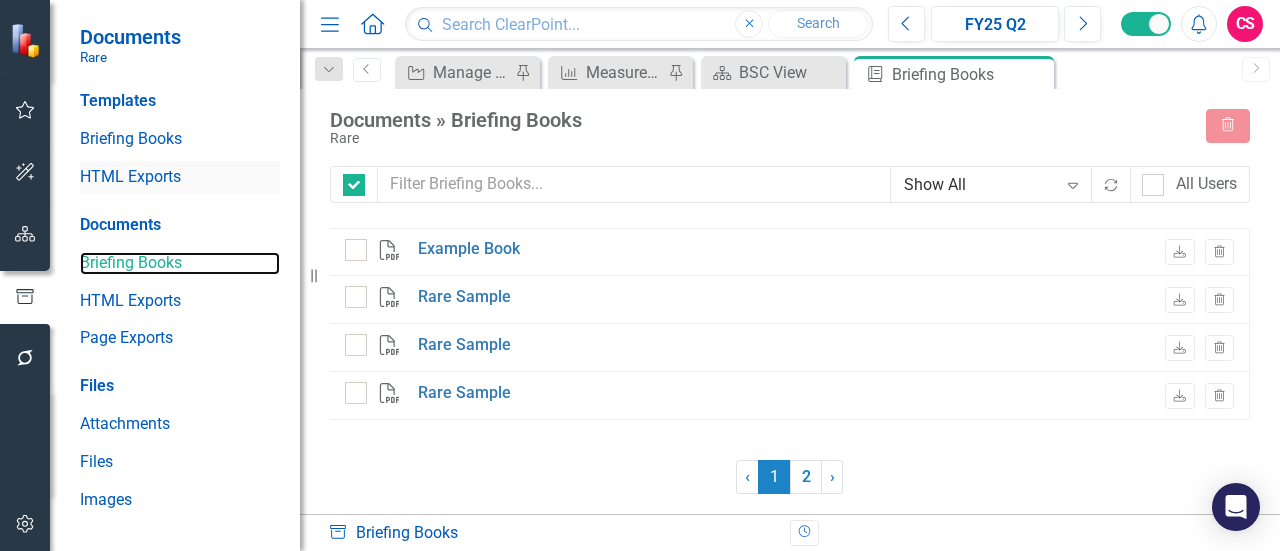 checkbox on "false" 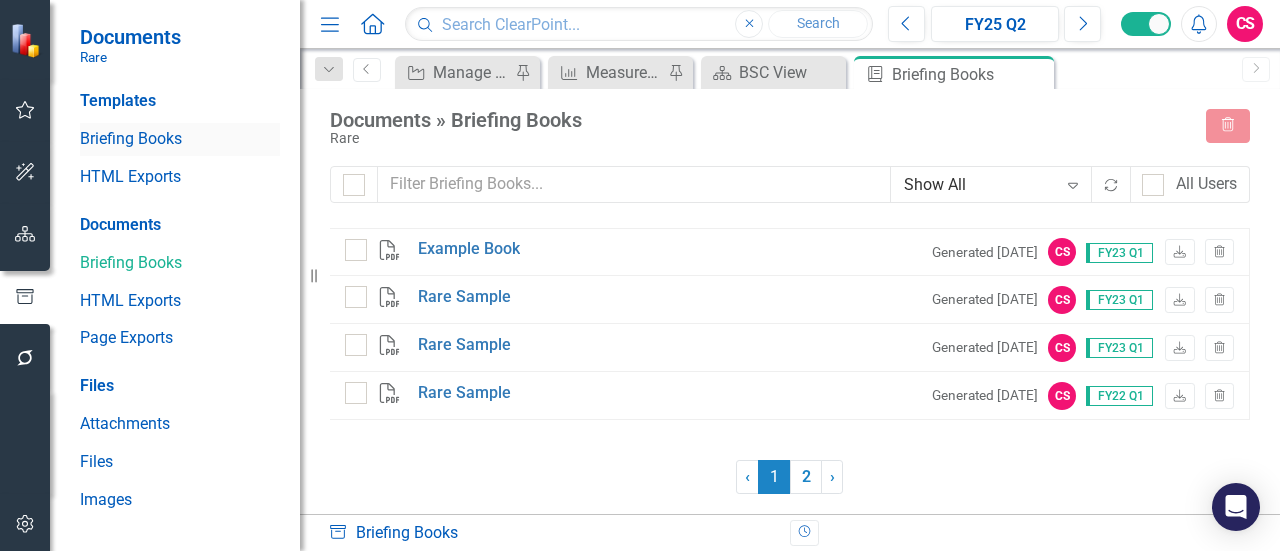 click on "Briefing Books" at bounding box center [180, 139] 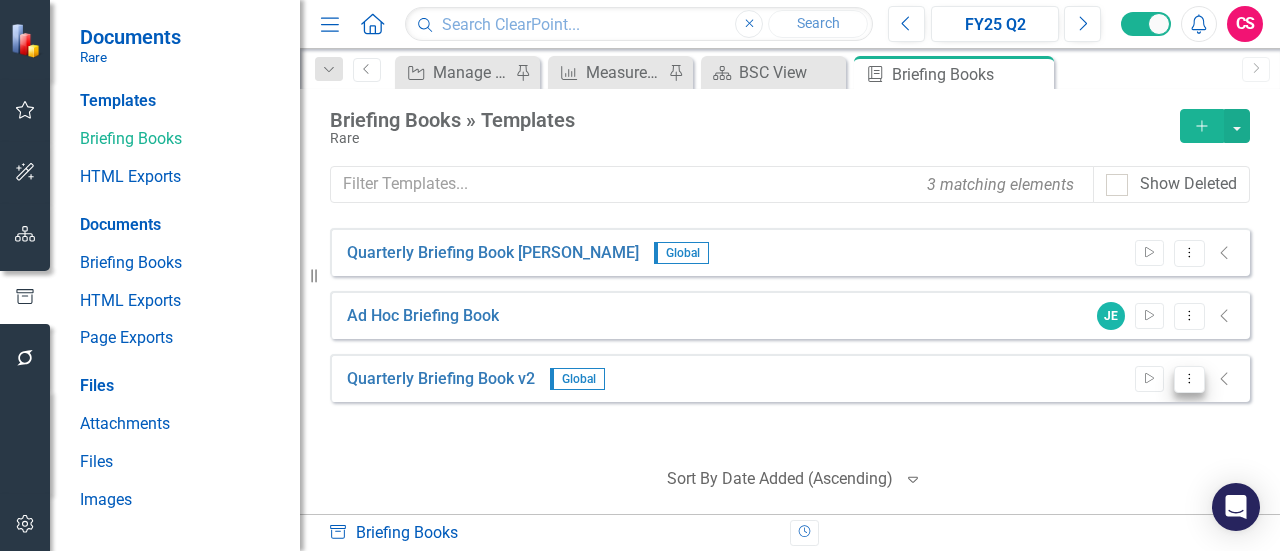 click on "Dropdown Menu" at bounding box center (1189, 379) 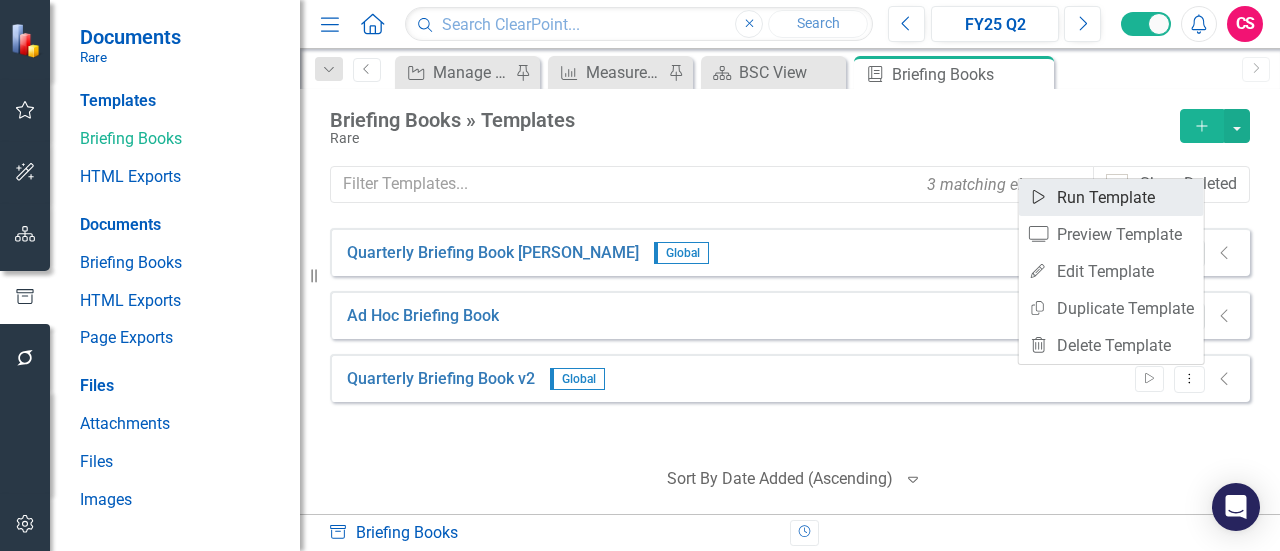 click on "Start Run Template" at bounding box center (1111, 197) 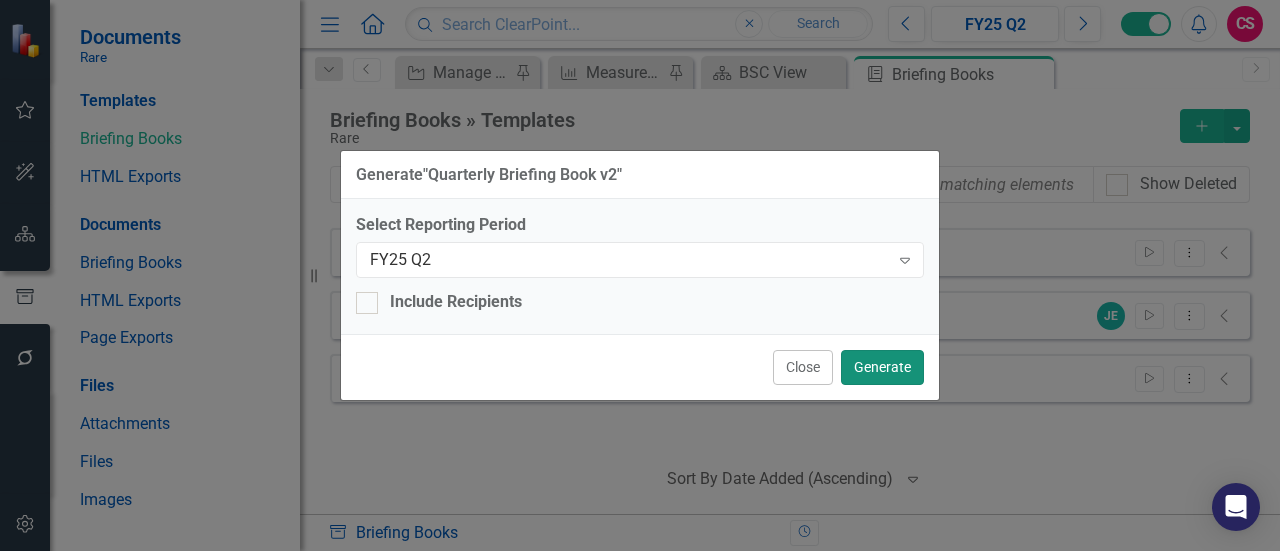 click on "Generate" at bounding box center [882, 367] 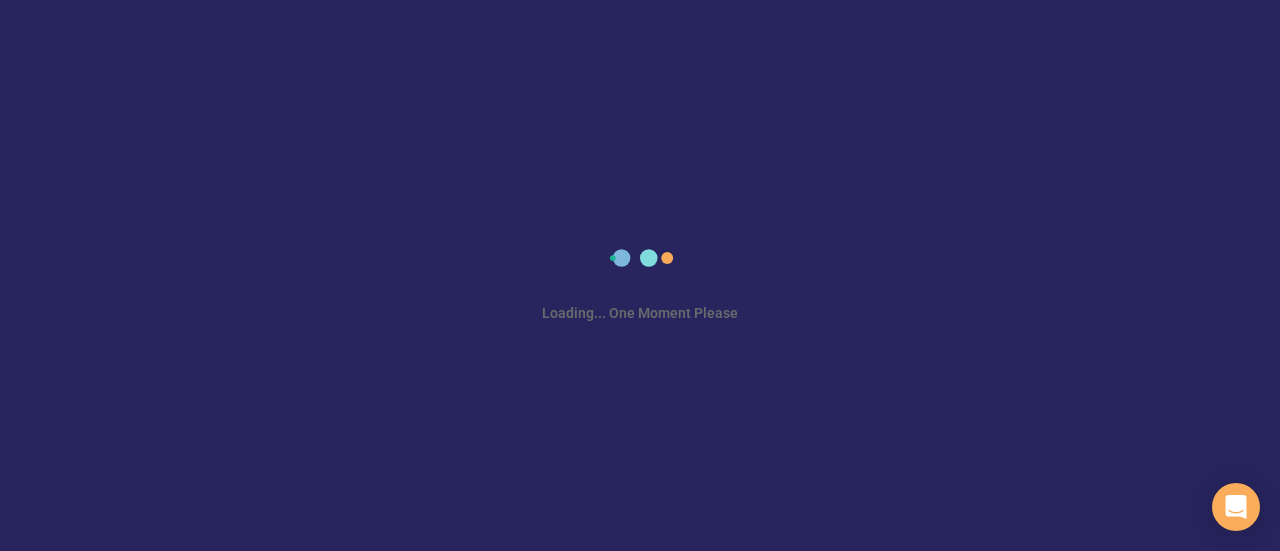 scroll, scrollTop: 0, scrollLeft: 0, axis: both 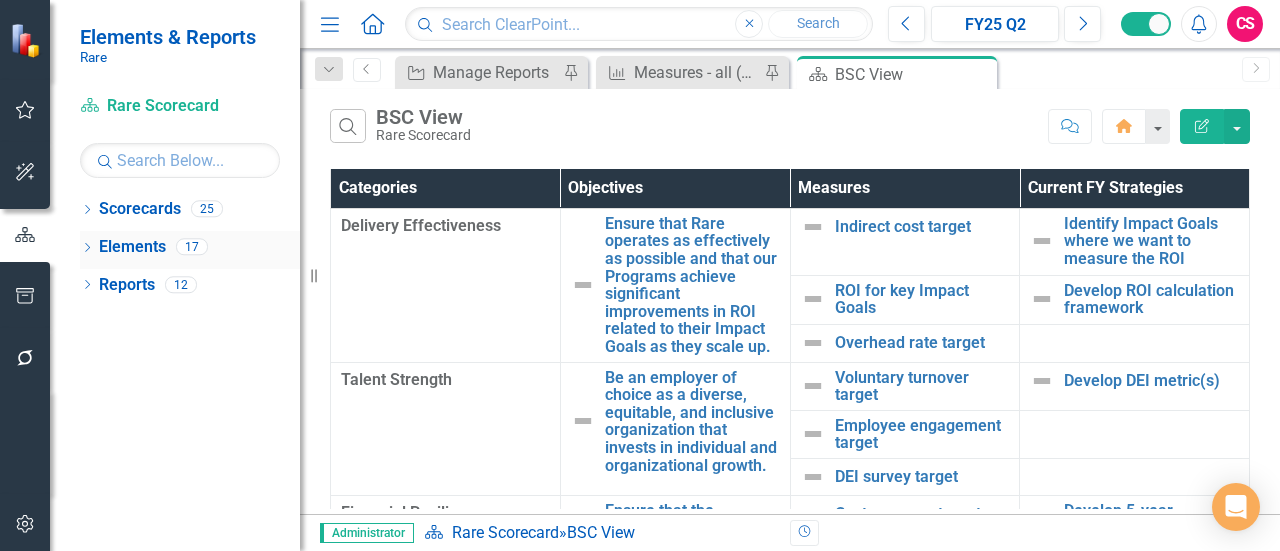 click on "Elements" at bounding box center (132, 247) 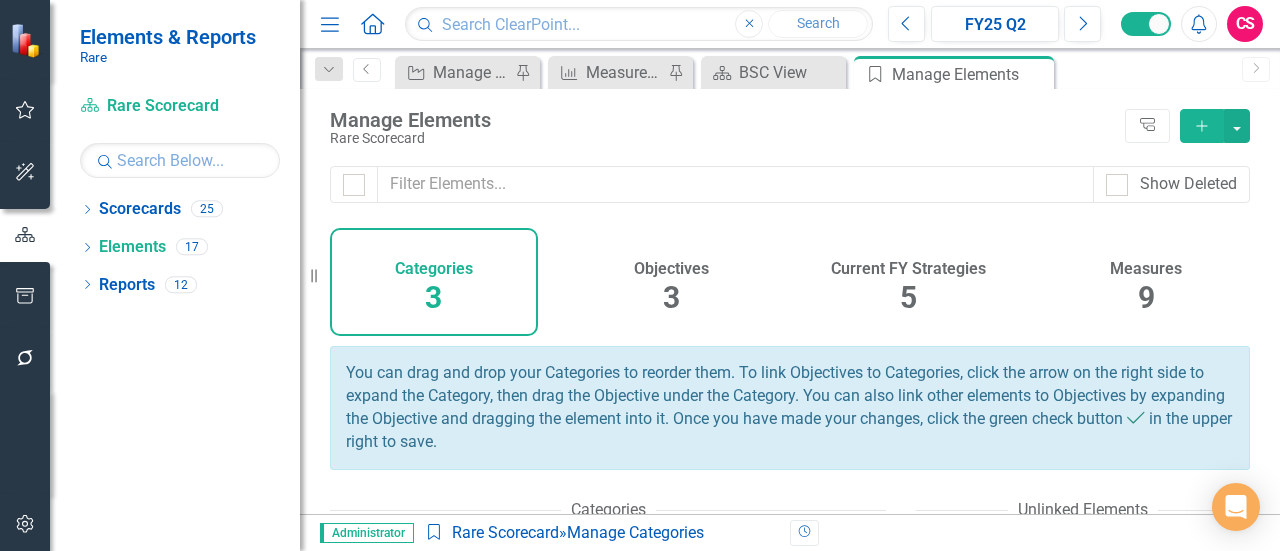 click on "Measures" at bounding box center [1146, 269] 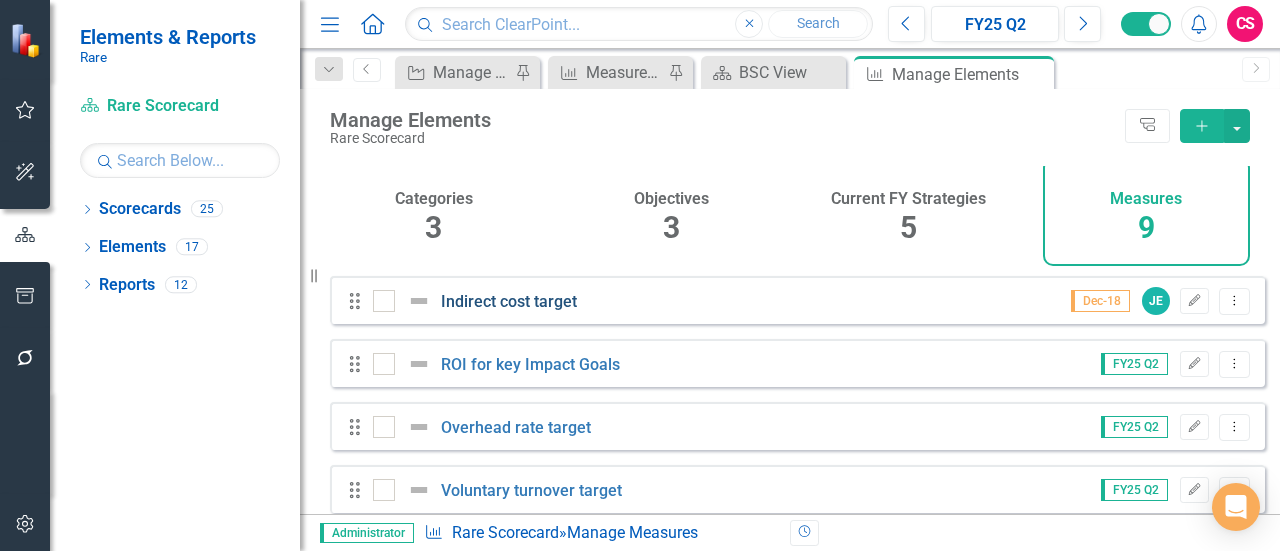 scroll, scrollTop: 100, scrollLeft: 0, axis: vertical 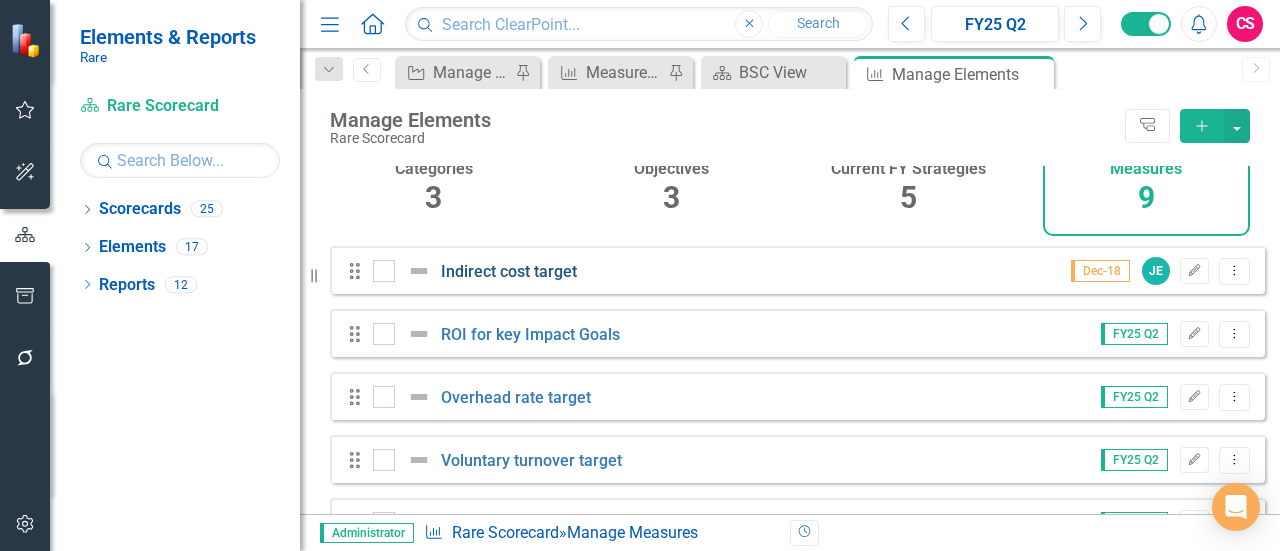 click on "Indirect cost target" at bounding box center (509, 271) 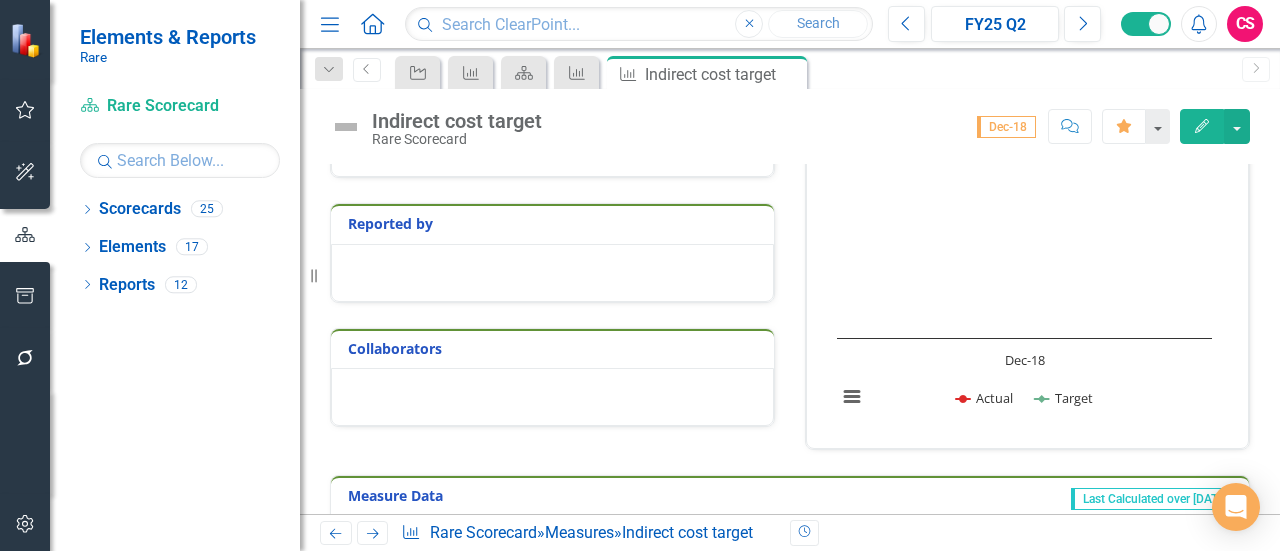 scroll, scrollTop: 0, scrollLeft: 0, axis: both 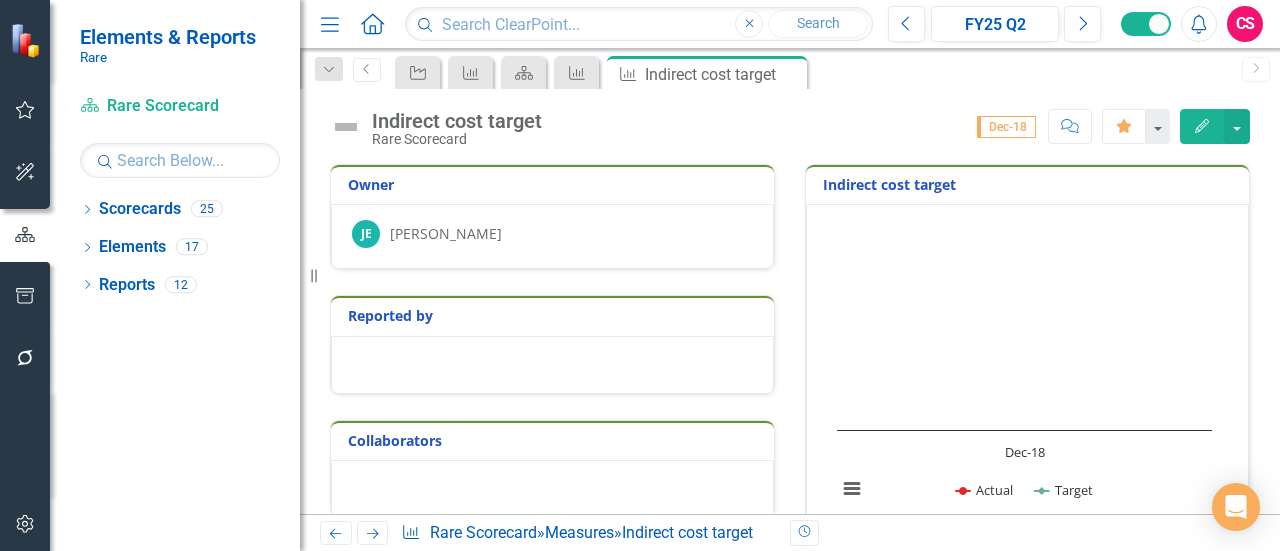 click at bounding box center [346, 127] 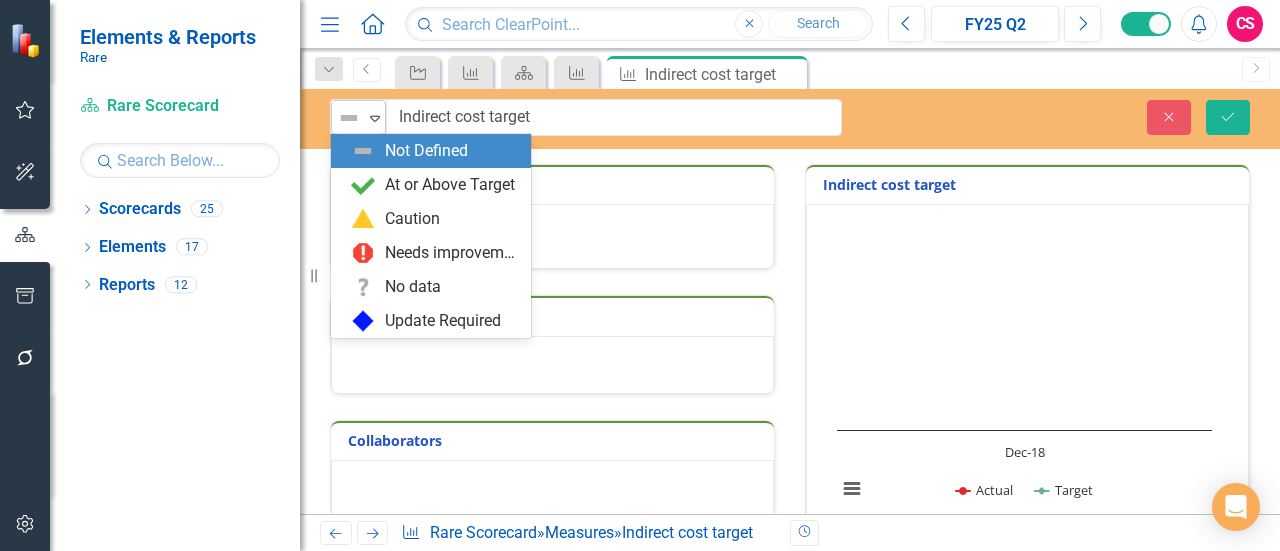 click at bounding box center (349, 118) 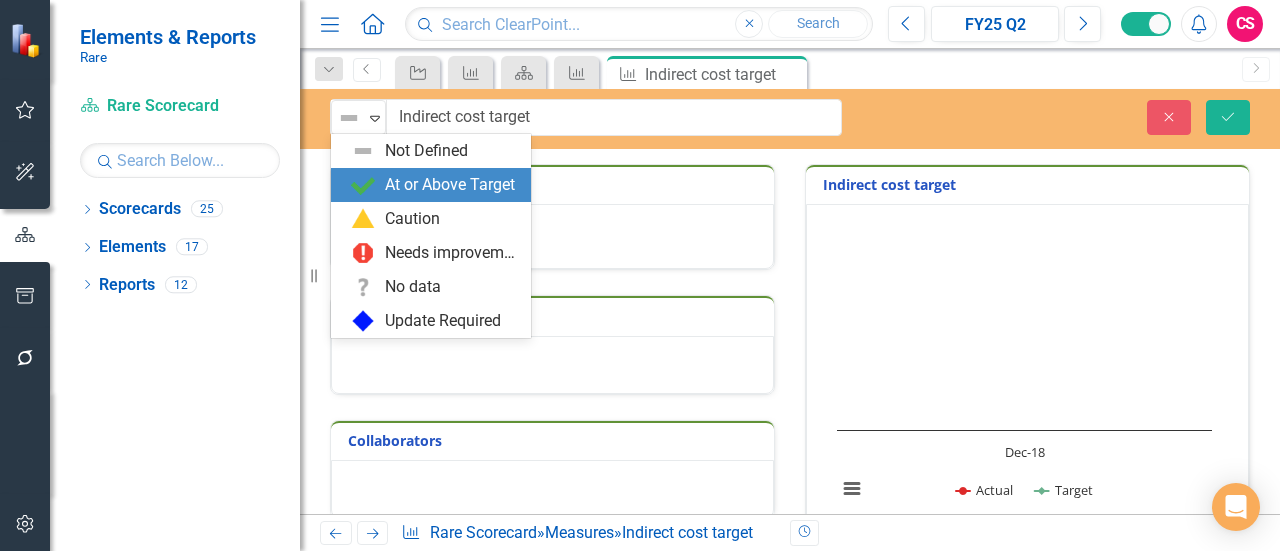 click at bounding box center [363, 185] 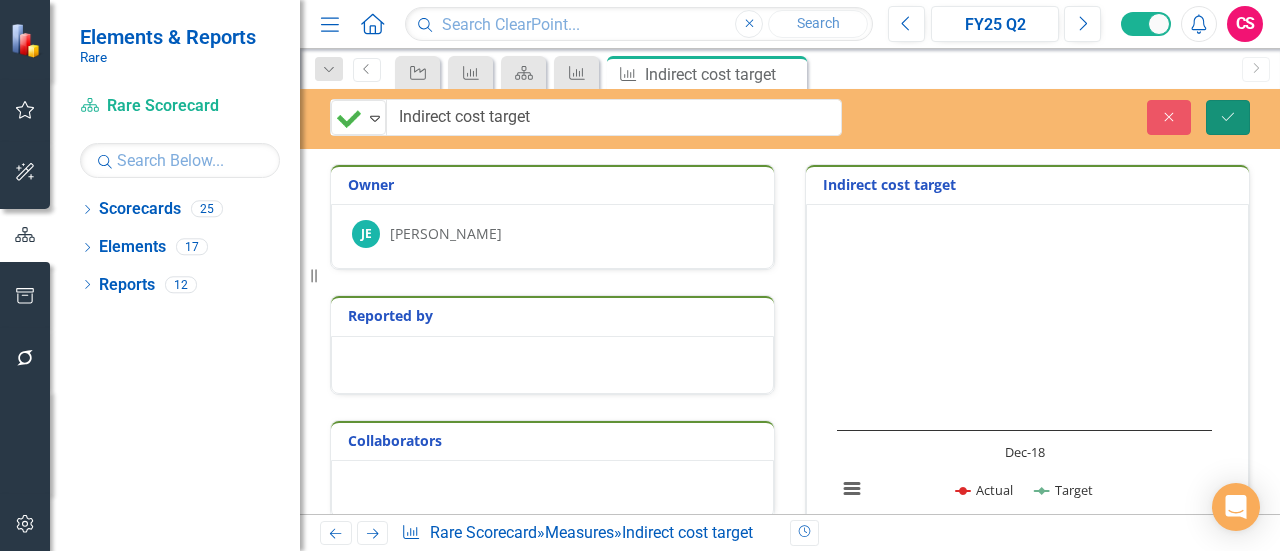 click on "Save" at bounding box center (1228, 117) 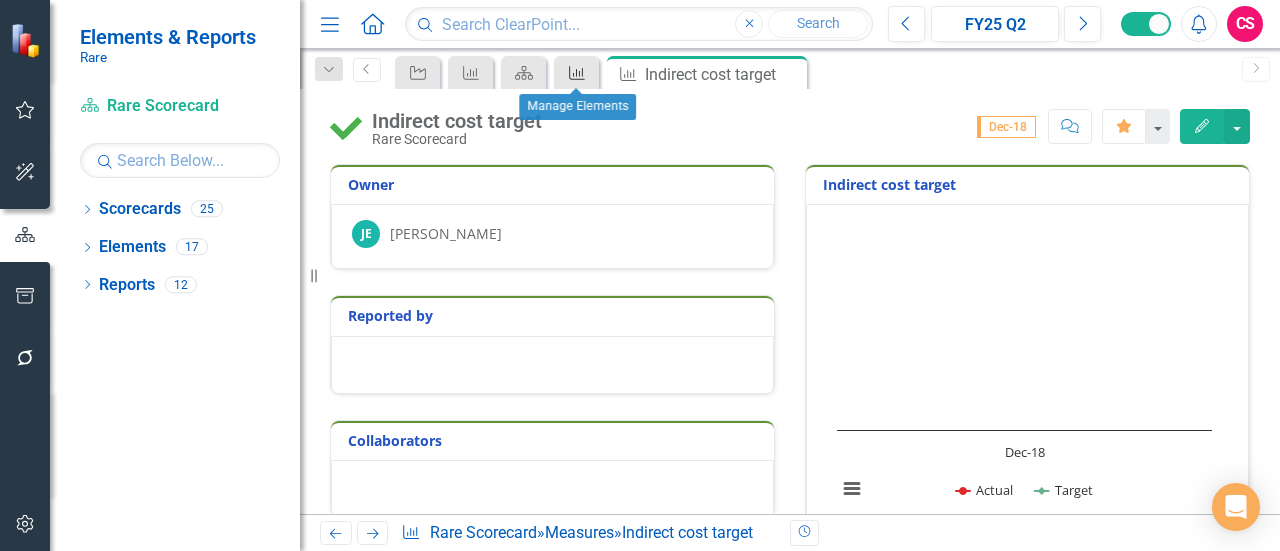 click 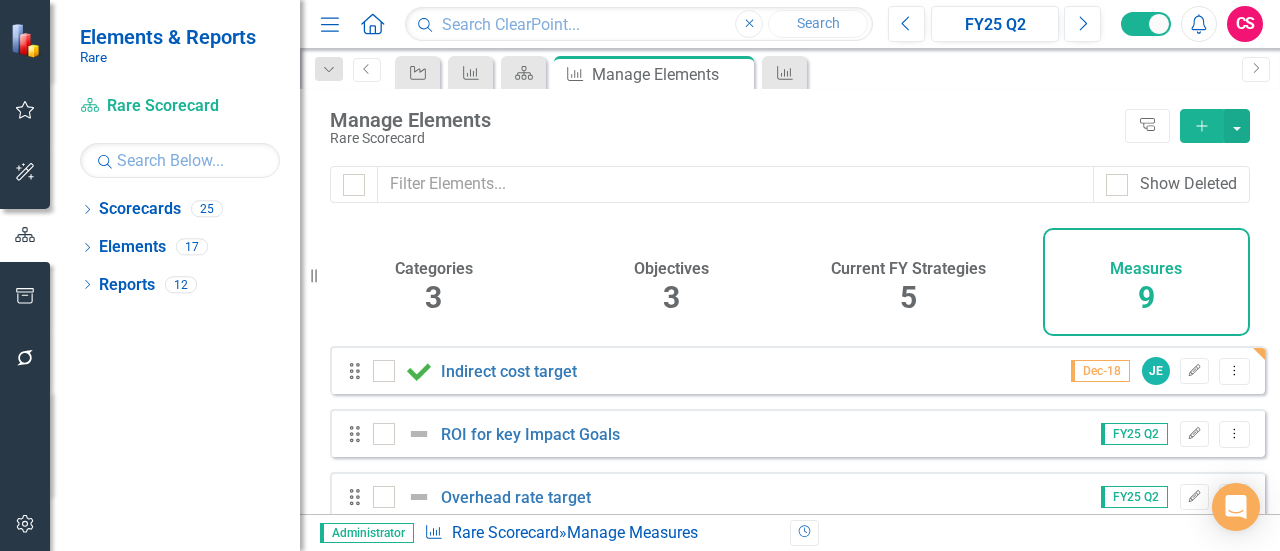 click on "Measures 9" at bounding box center (1147, 282) 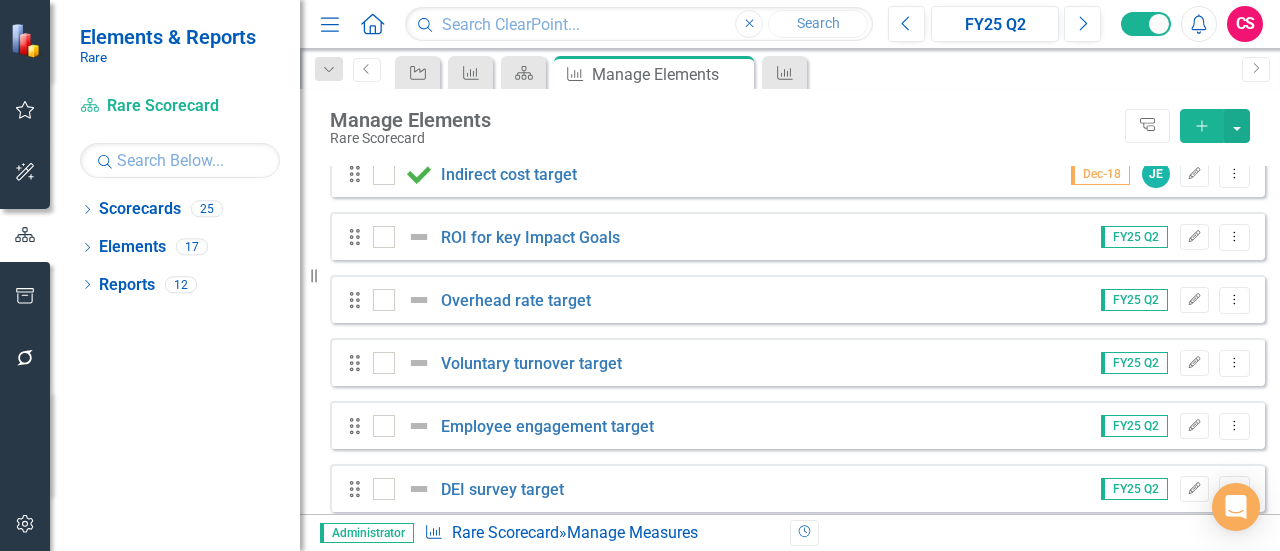 scroll, scrollTop: 200, scrollLeft: 0, axis: vertical 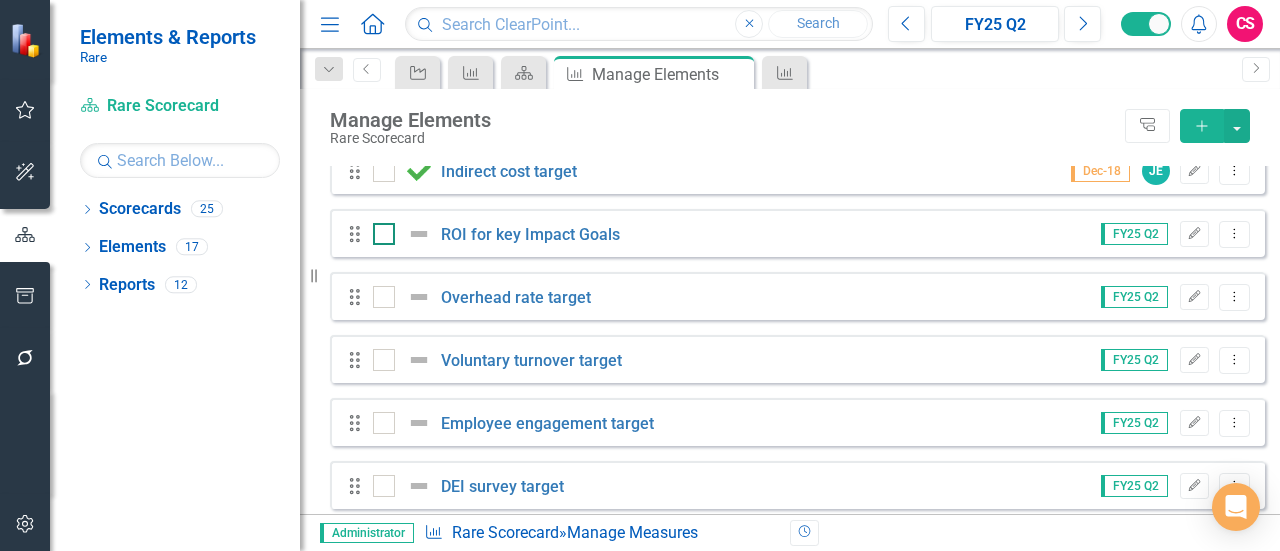 click at bounding box center (419, 234) 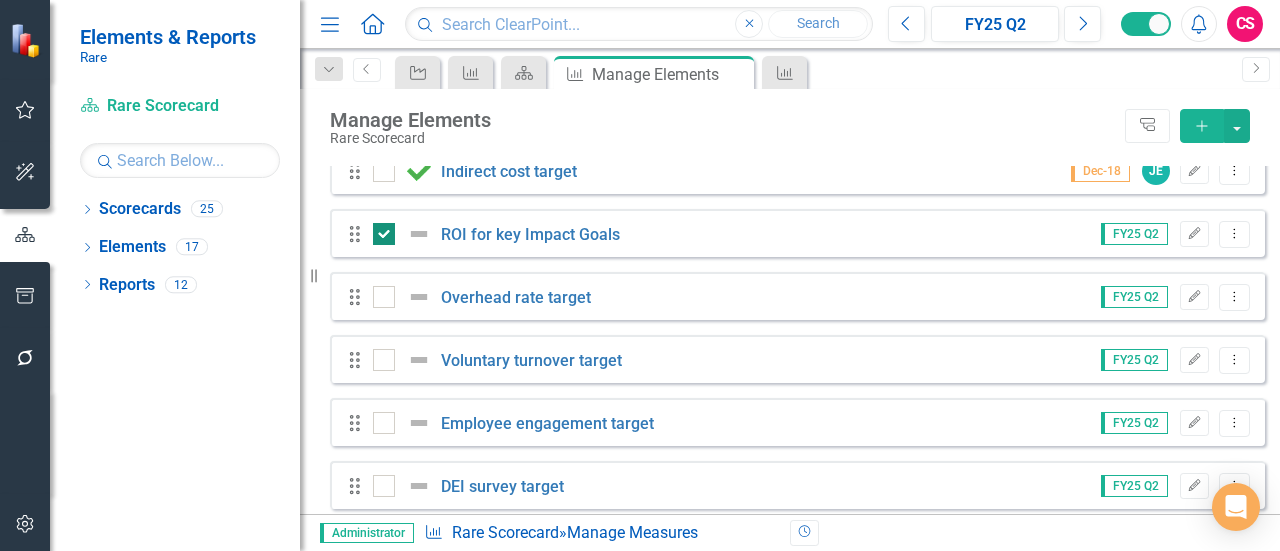 click at bounding box center (419, 234) 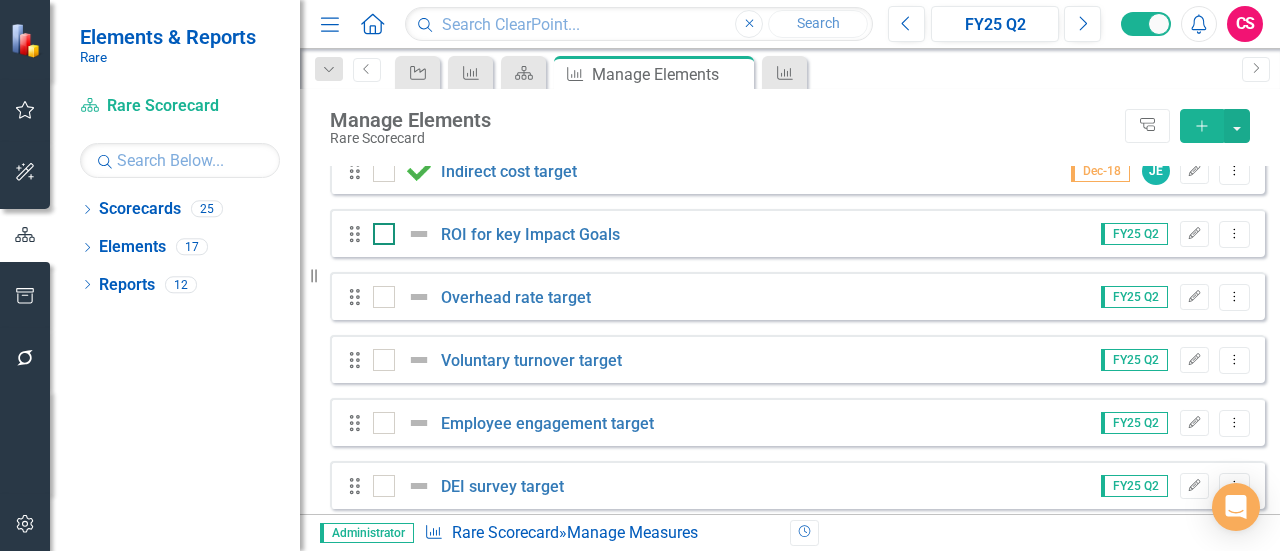 click at bounding box center (419, 234) 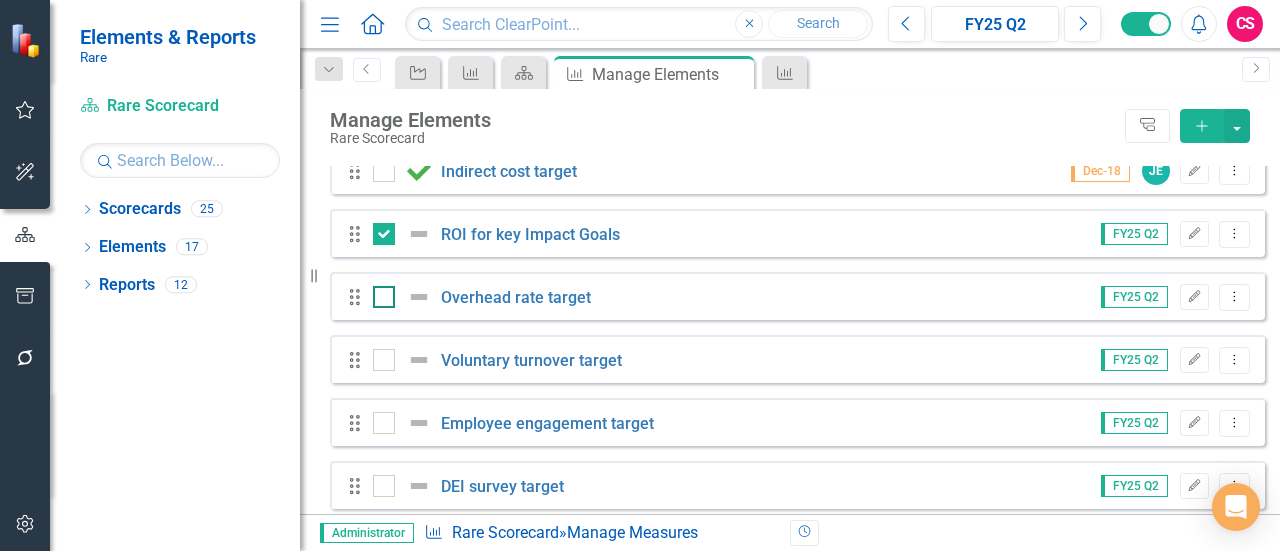 click at bounding box center [419, 297] 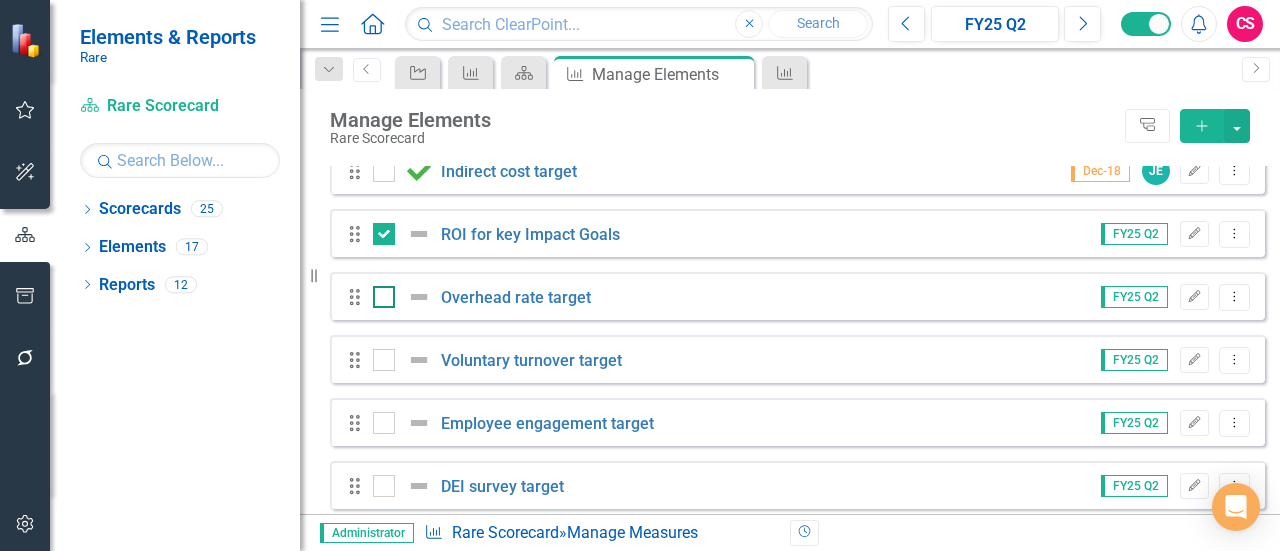 click at bounding box center (379, 292) 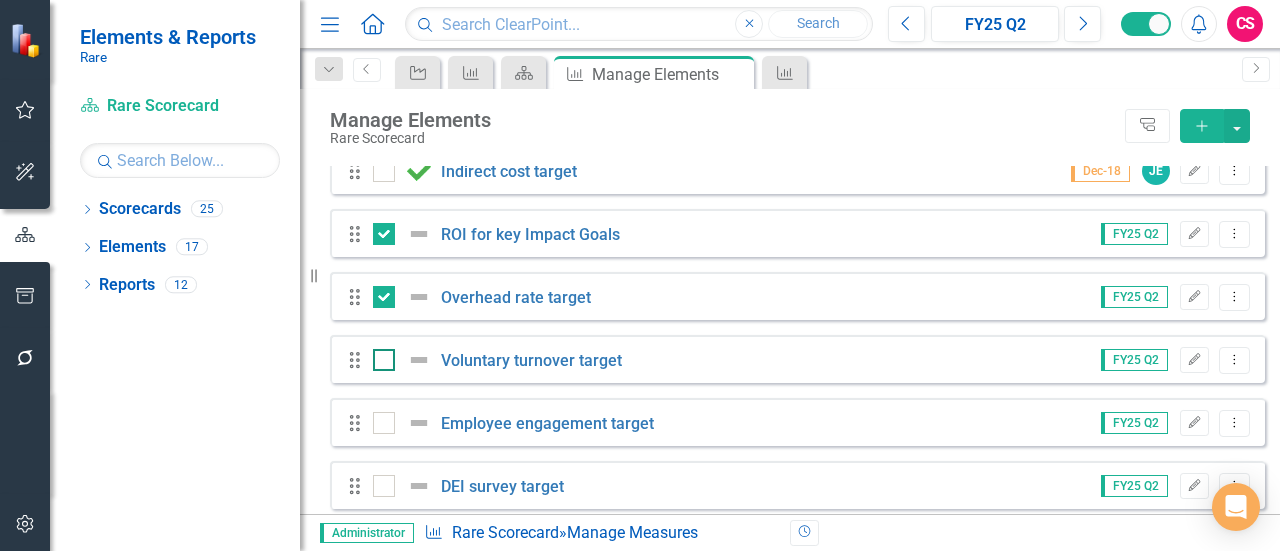 click at bounding box center (419, 360) 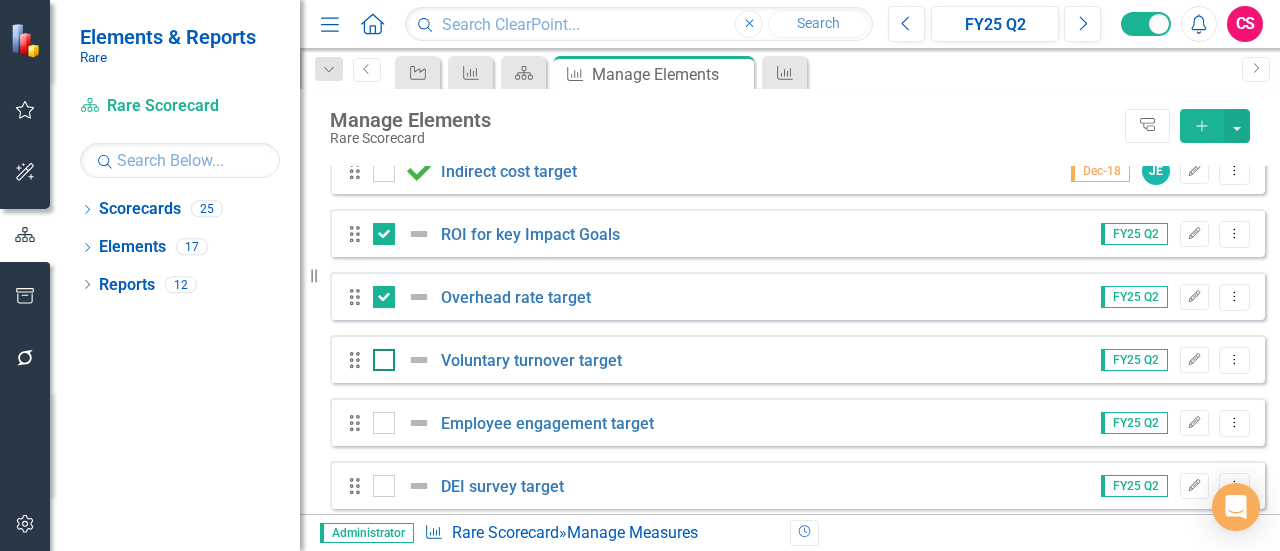 click at bounding box center (379, 355) 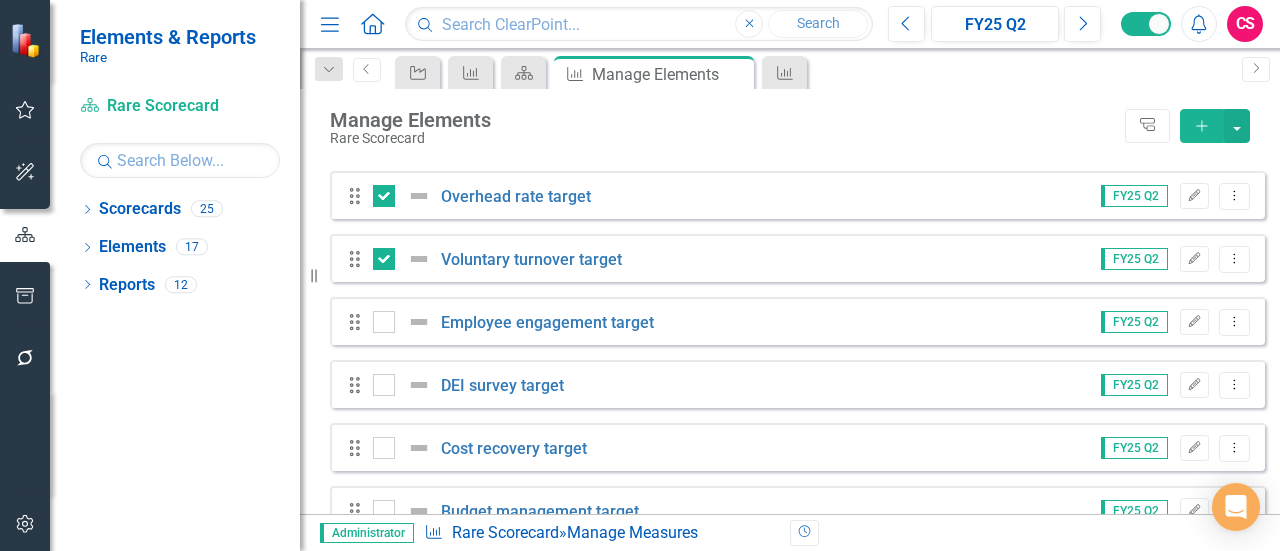 scroll, scrollTop: 400, scrollLeft: 0, axis: vertical 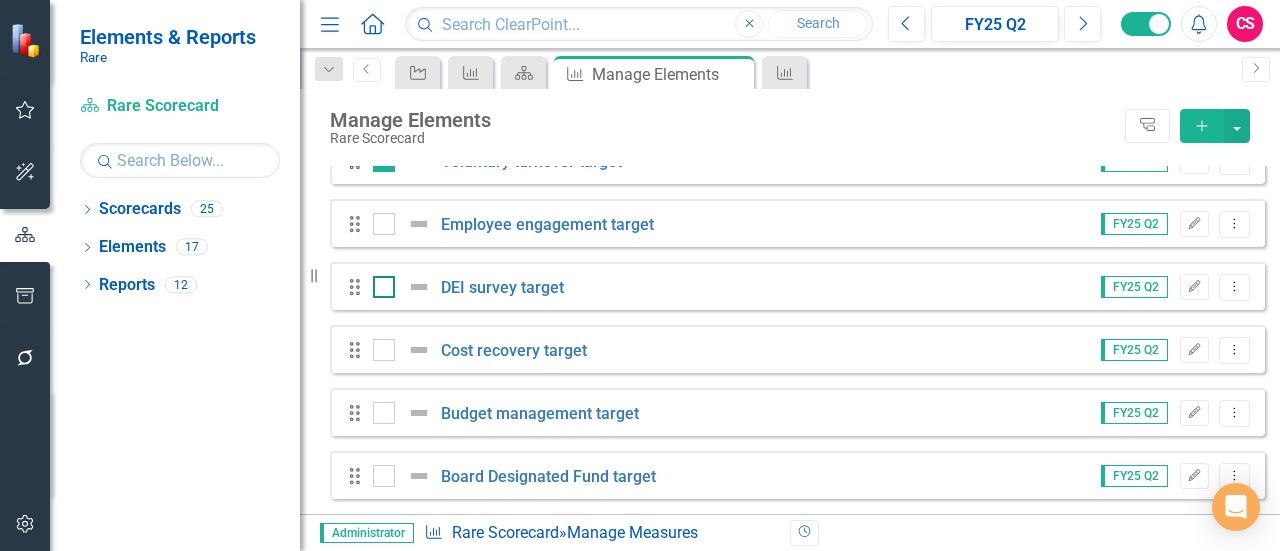 click at bounding box center [419, 287] 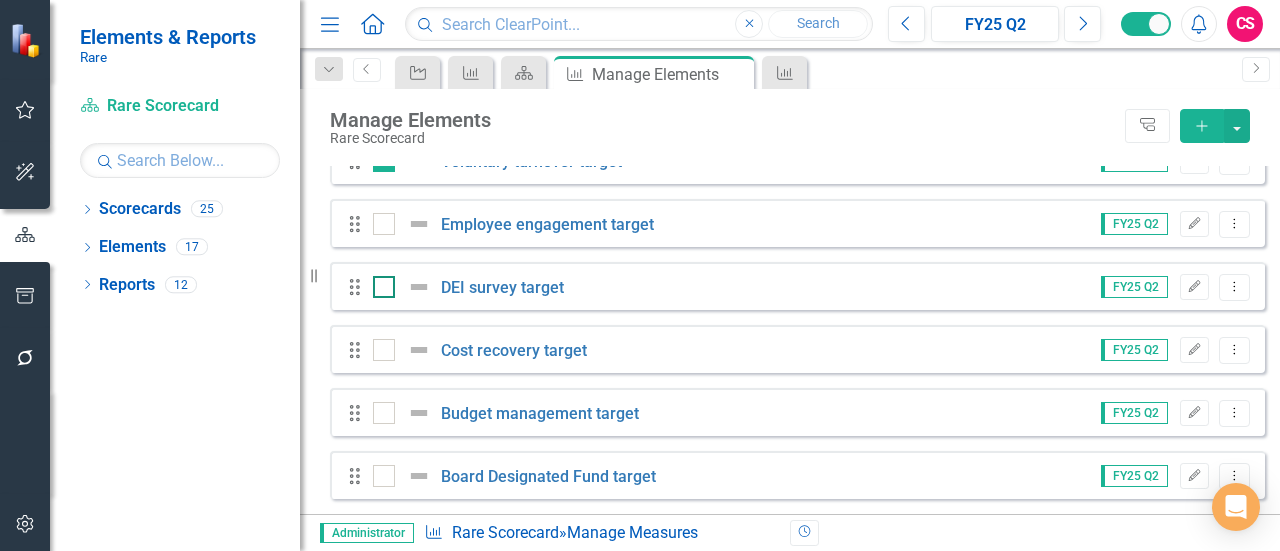 click at bounding box center [379, 282] 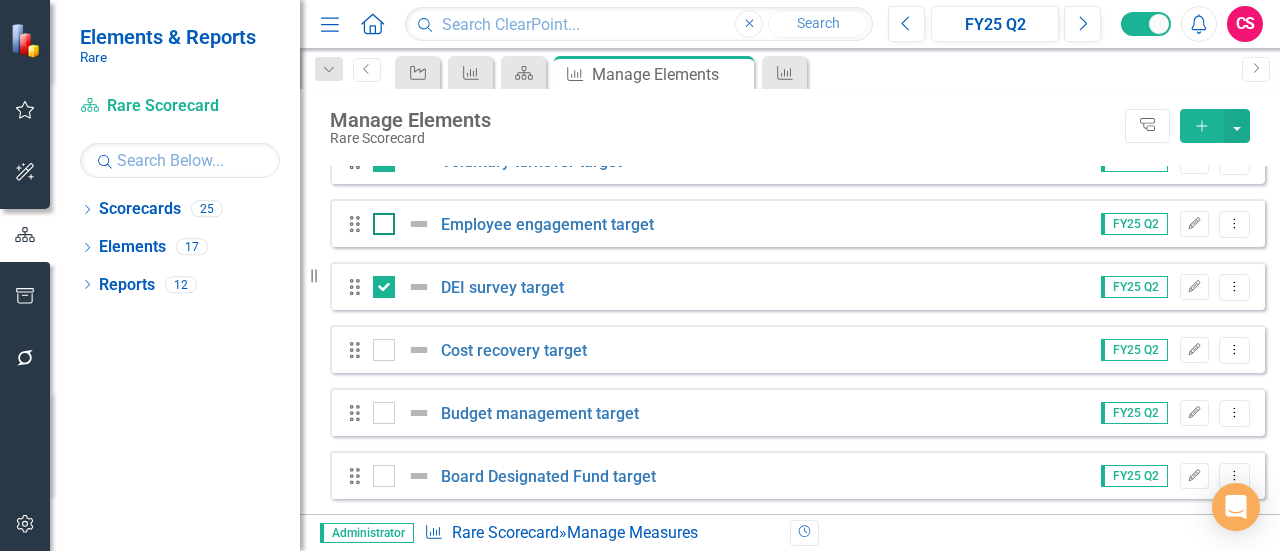click at bounding box center [419, 224] 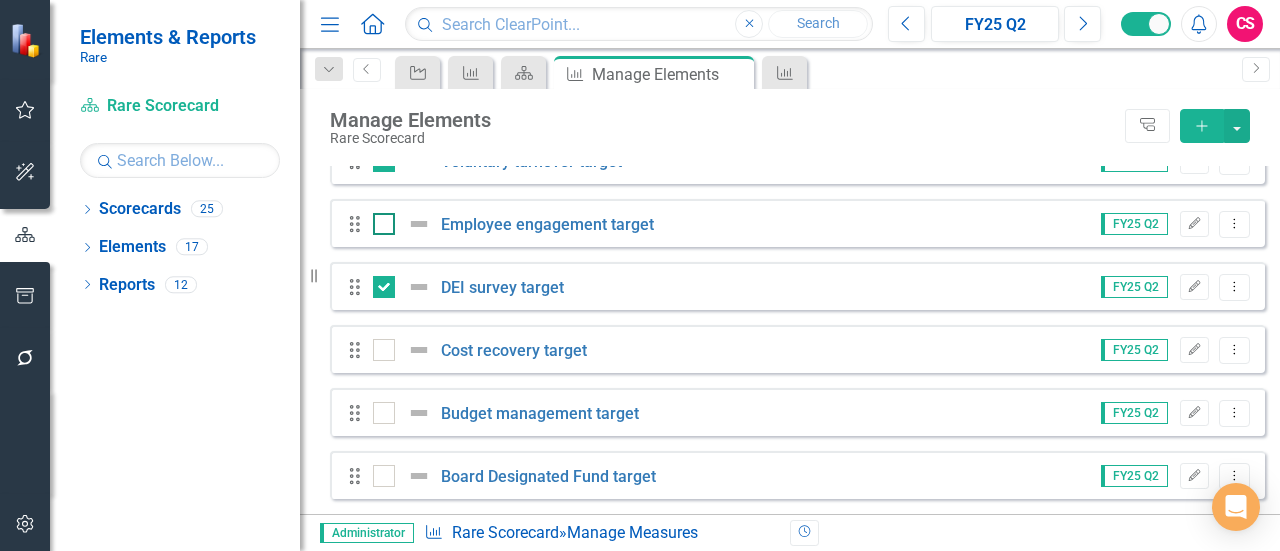 click at bounding box center [379, 219] 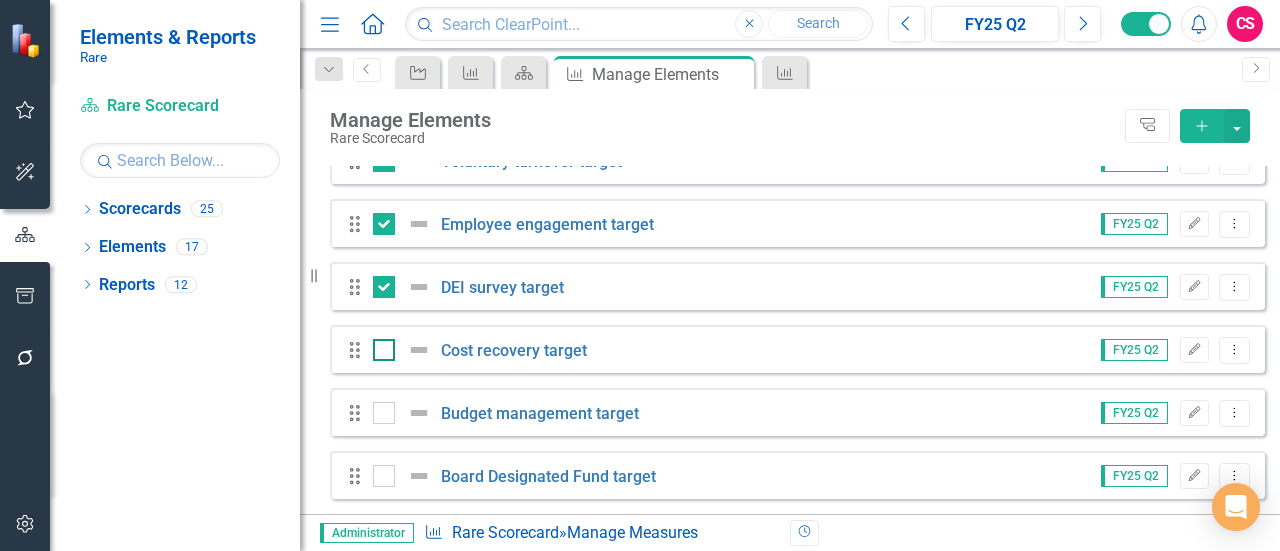 click at bounding box center (419, 350) 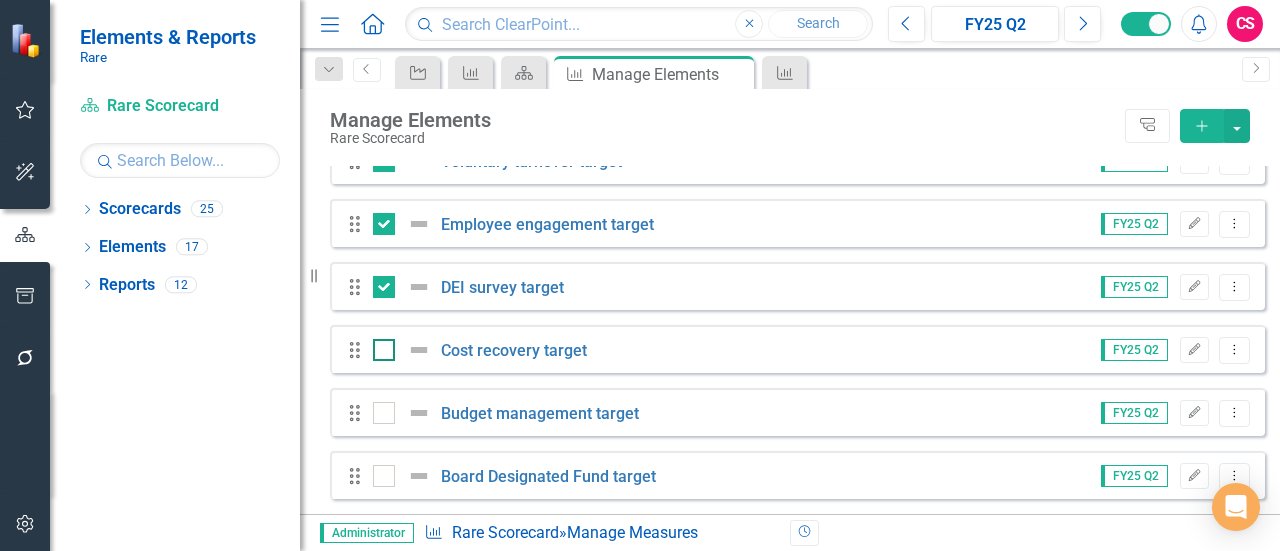 click at bounding box center [379, 345] 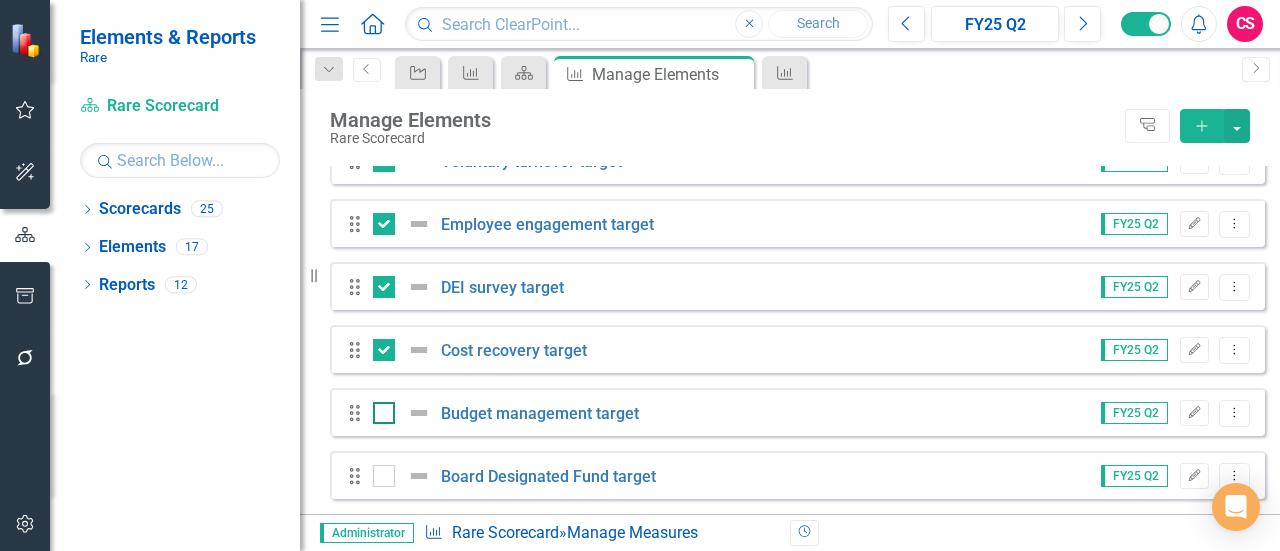 click at bounding box center [419, 413] 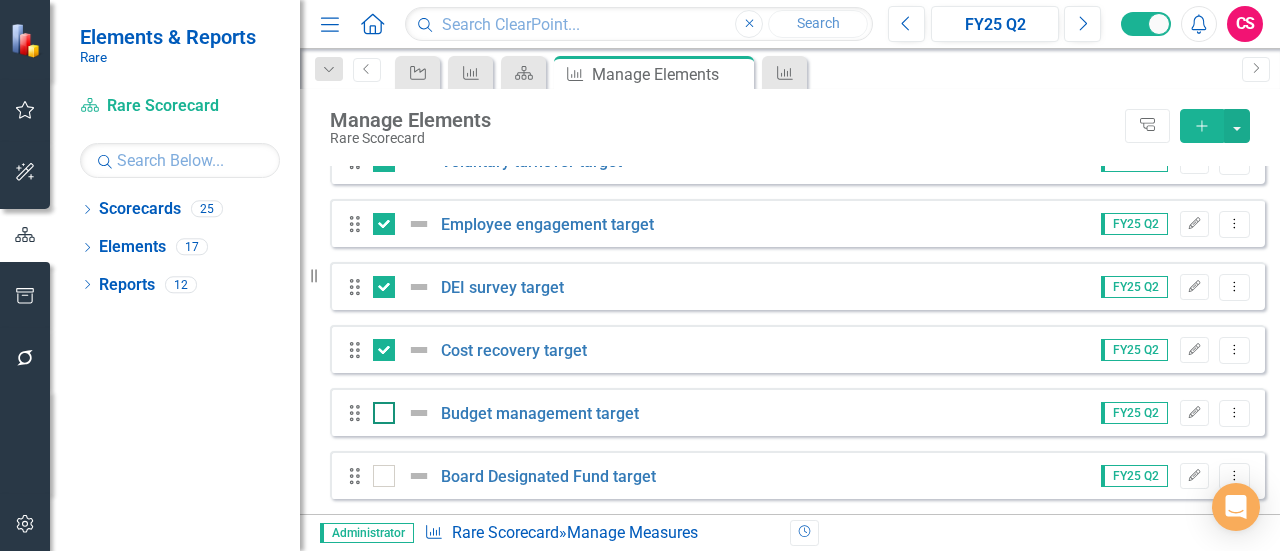 click at bounding box center [379, 408] 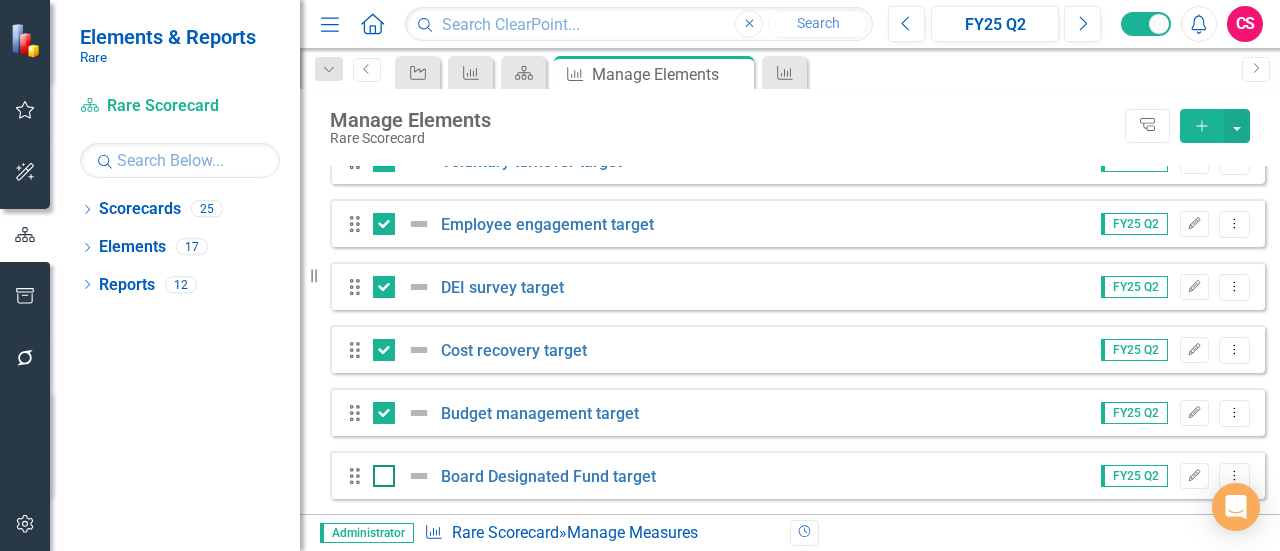 click at bounding box center [419, 476] 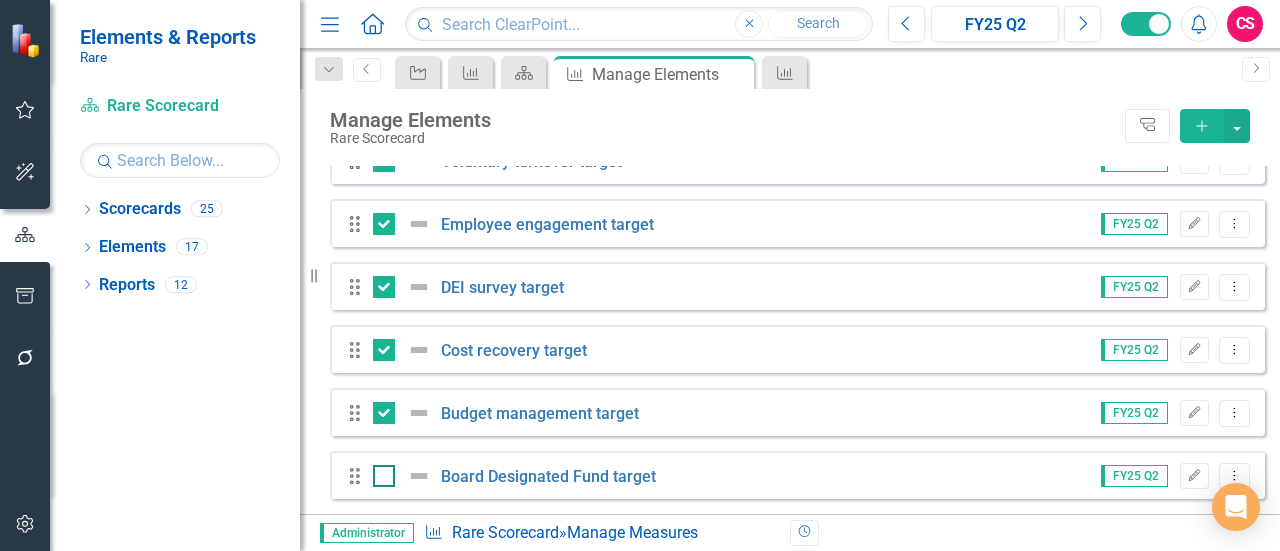 click at bounding box center (379, 471) 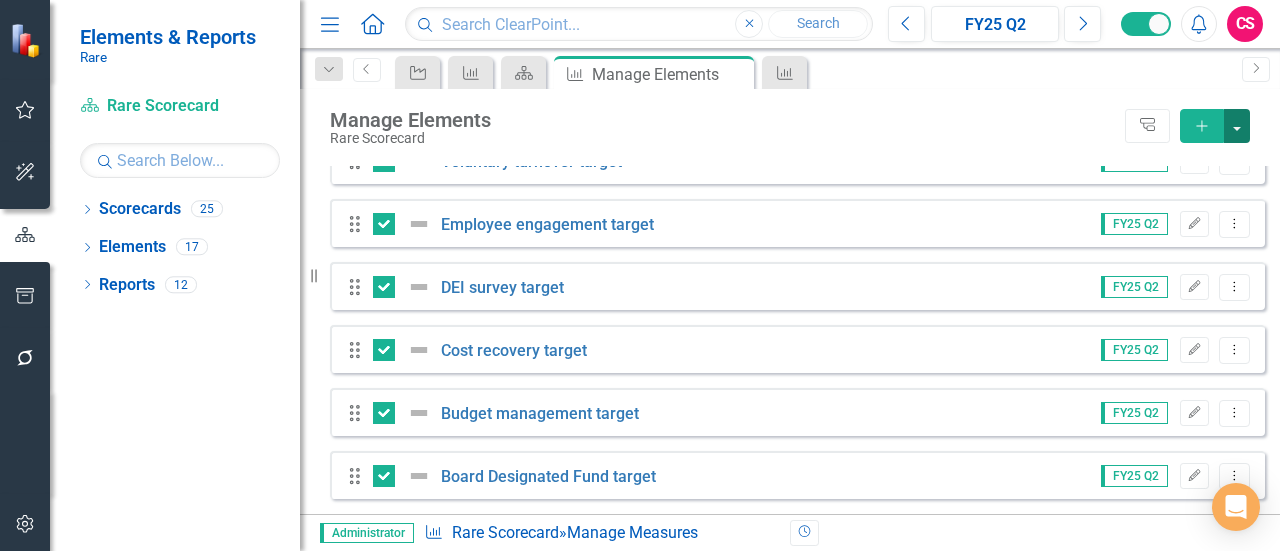 click at bounding box center (1237, 126) 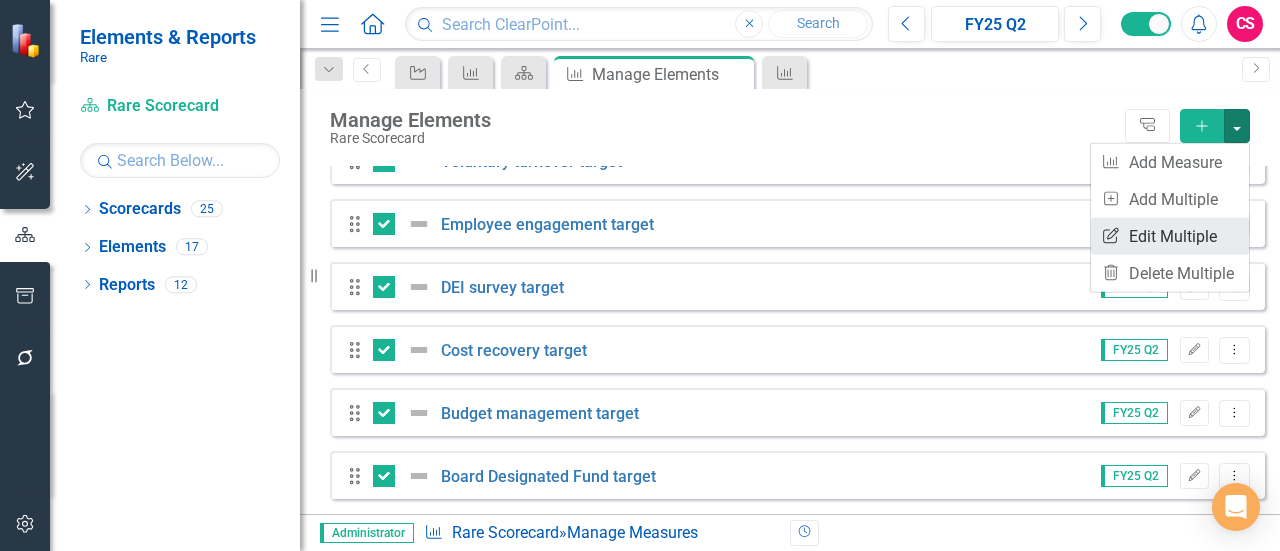 click on "Edit Multiple Edit Multiple" at bounding box center (1170, 236) 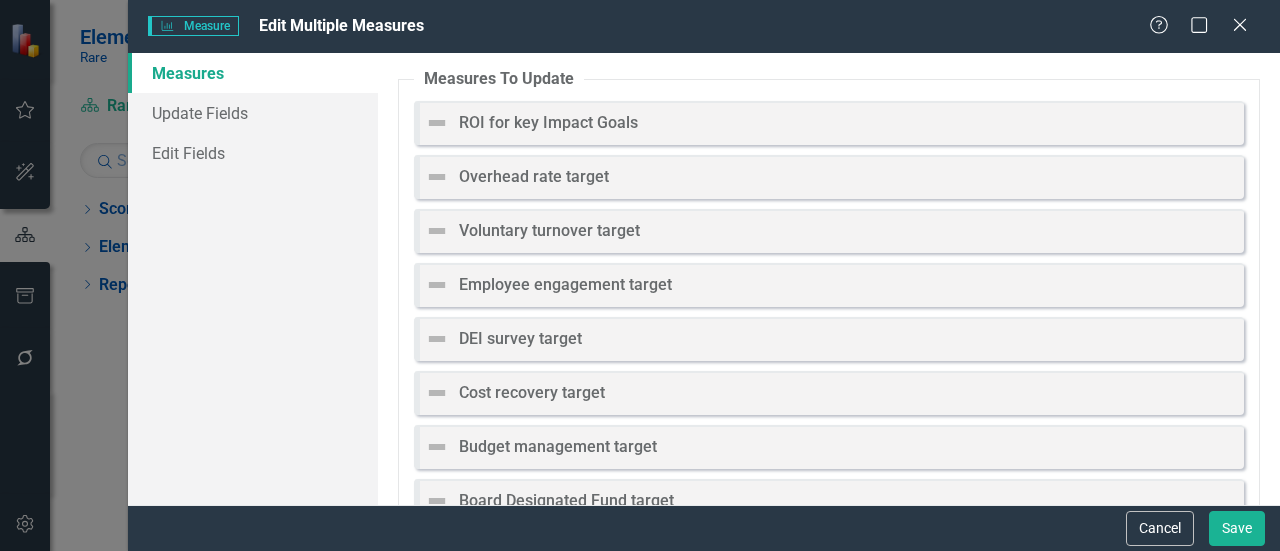 click at bounding box center [437, 123] 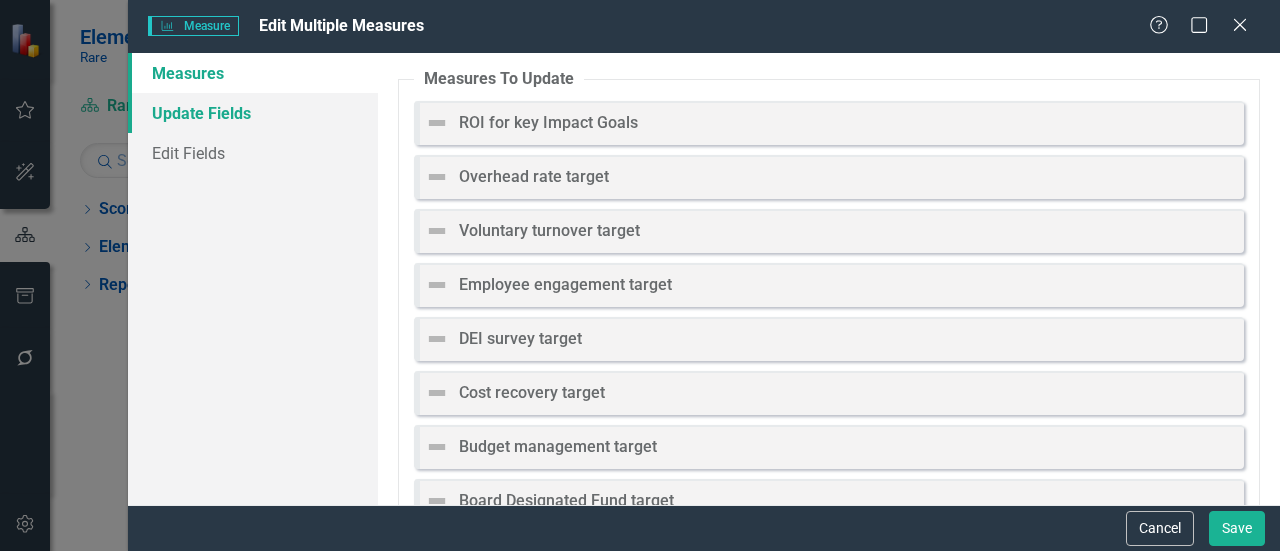 click on "Update Fields" at bounding box center [253, 113] 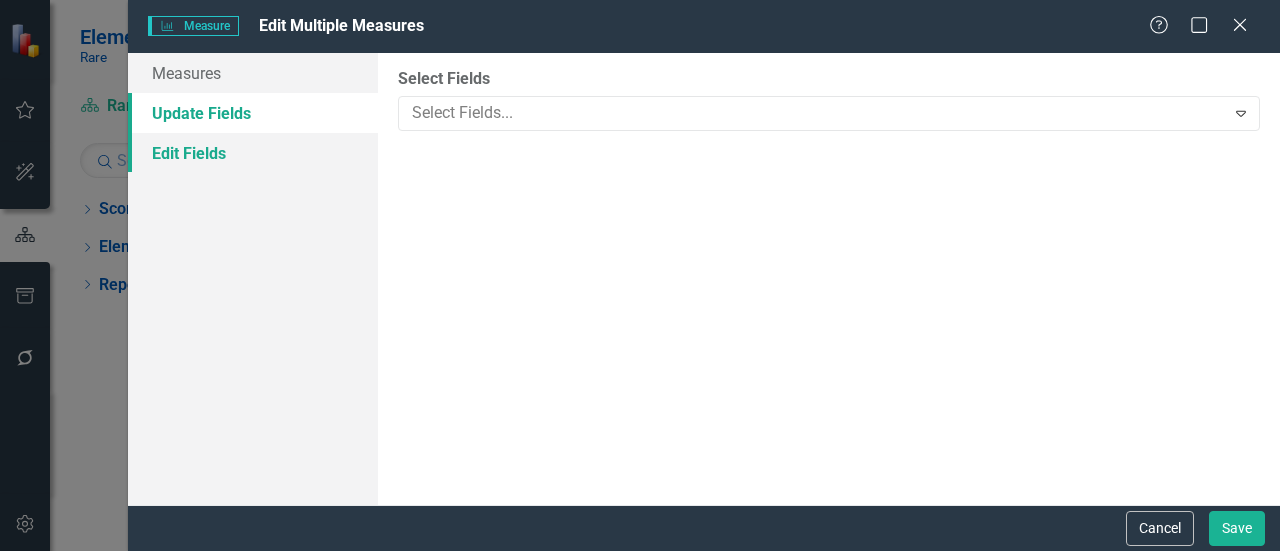 click on "Edit Fields" at bounding box center (253, 153) 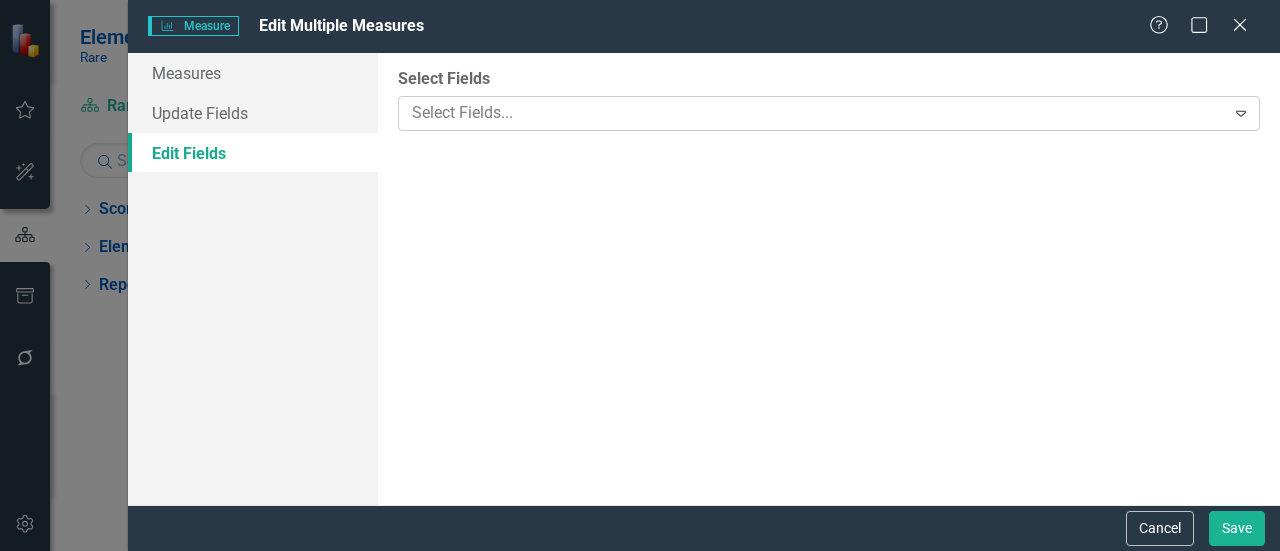 click at bounding box center [814, 113] 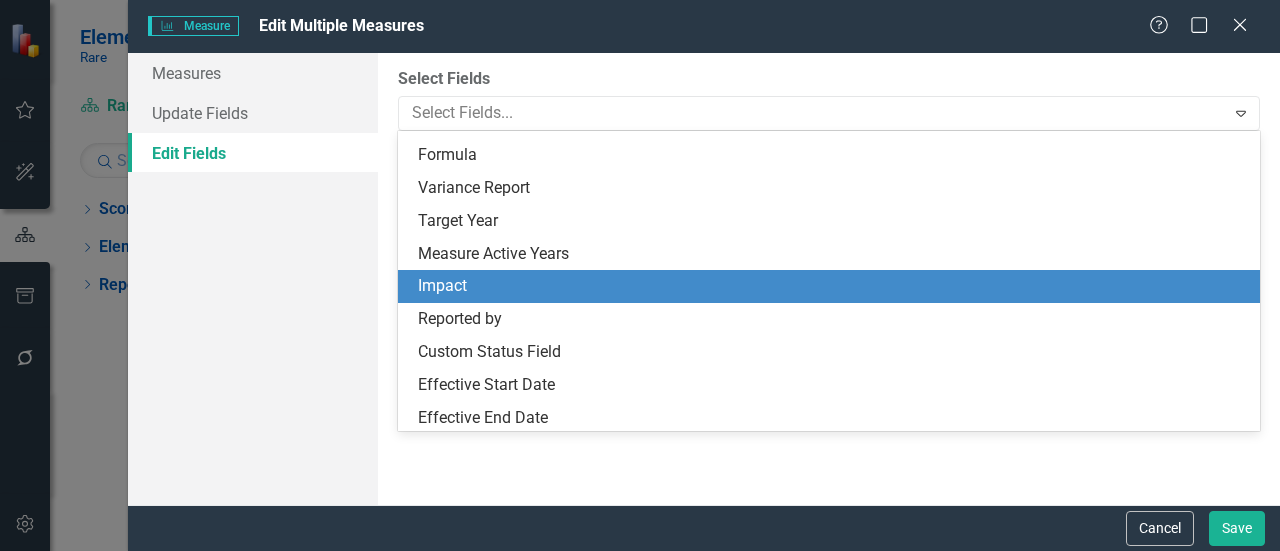 scroll, scrollTop: 304, scrollLeft: 0, axis: vertical 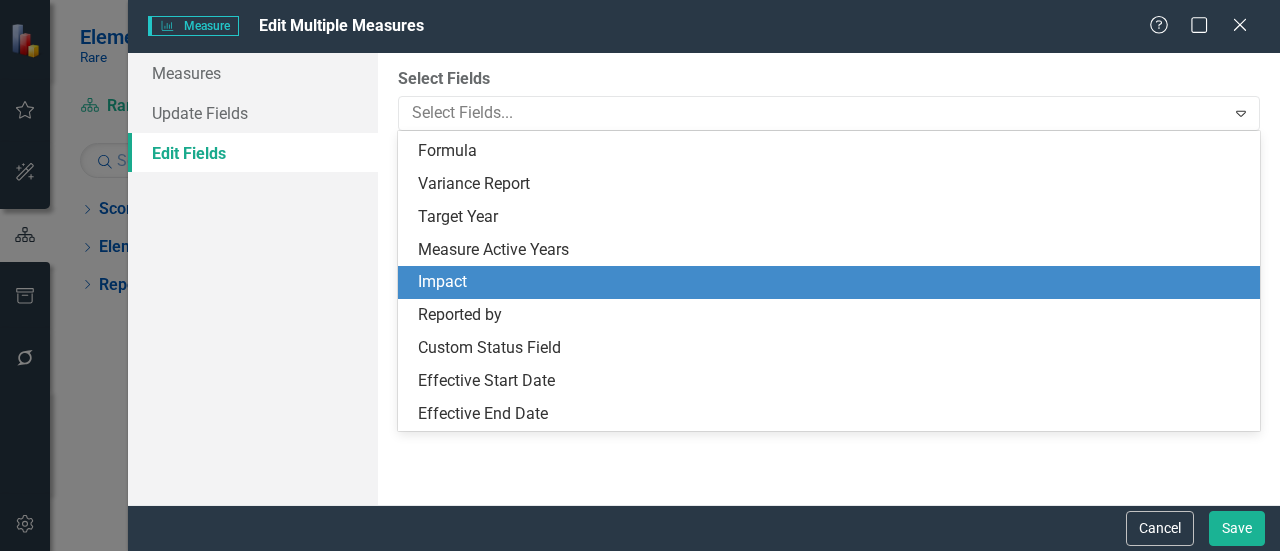click on "Impact" at bounding box center (829, 282) 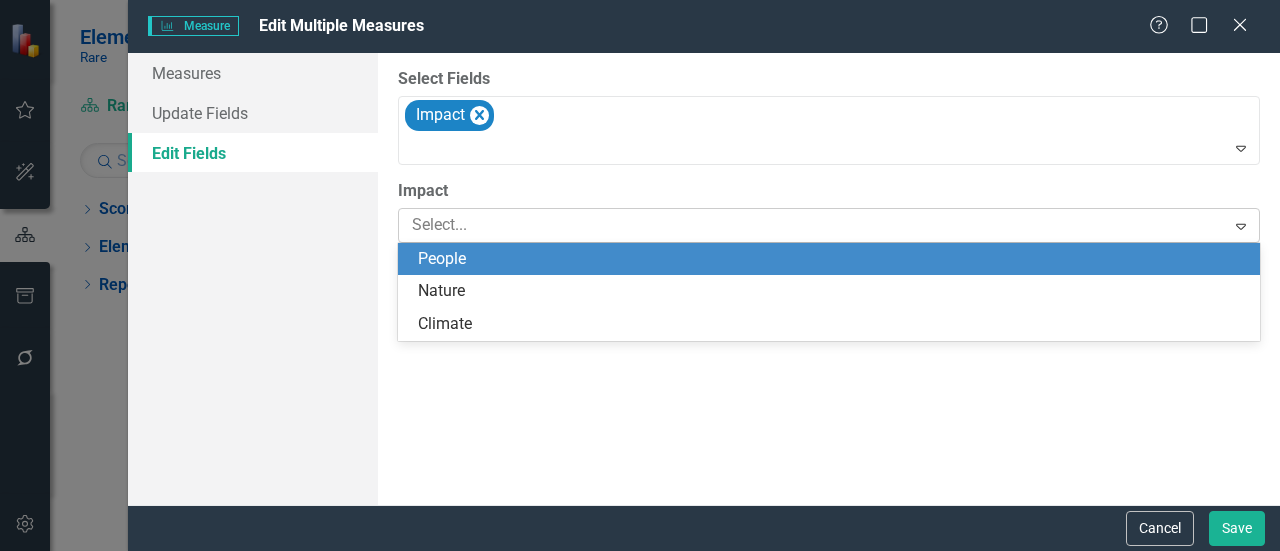click at bounding box center (814, 225) 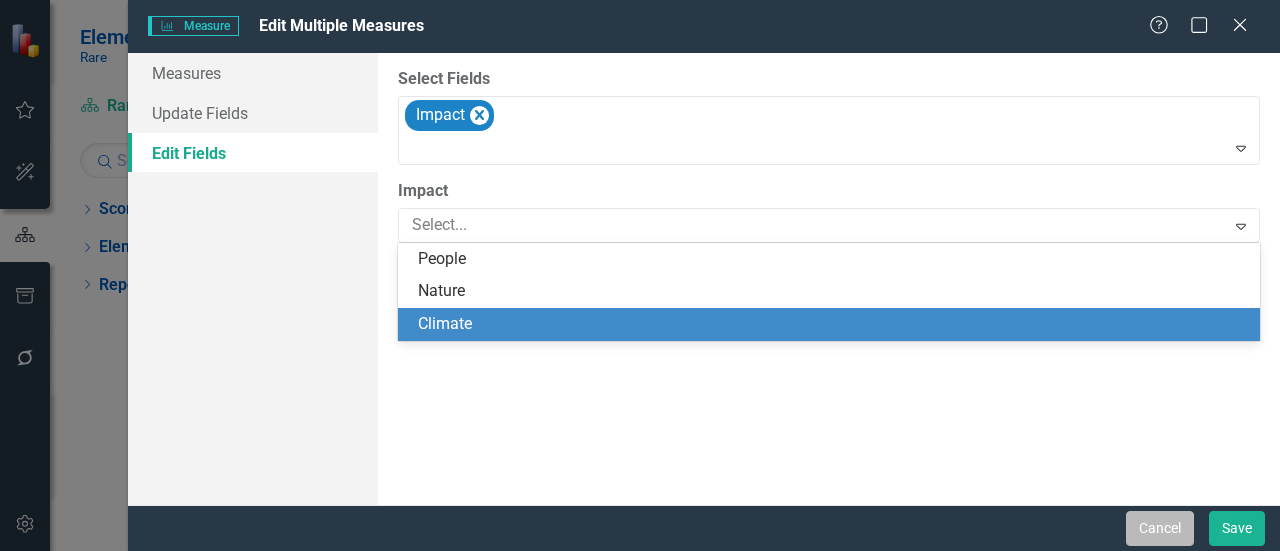 click on "Cancel" at bounding box center (1160, 528) 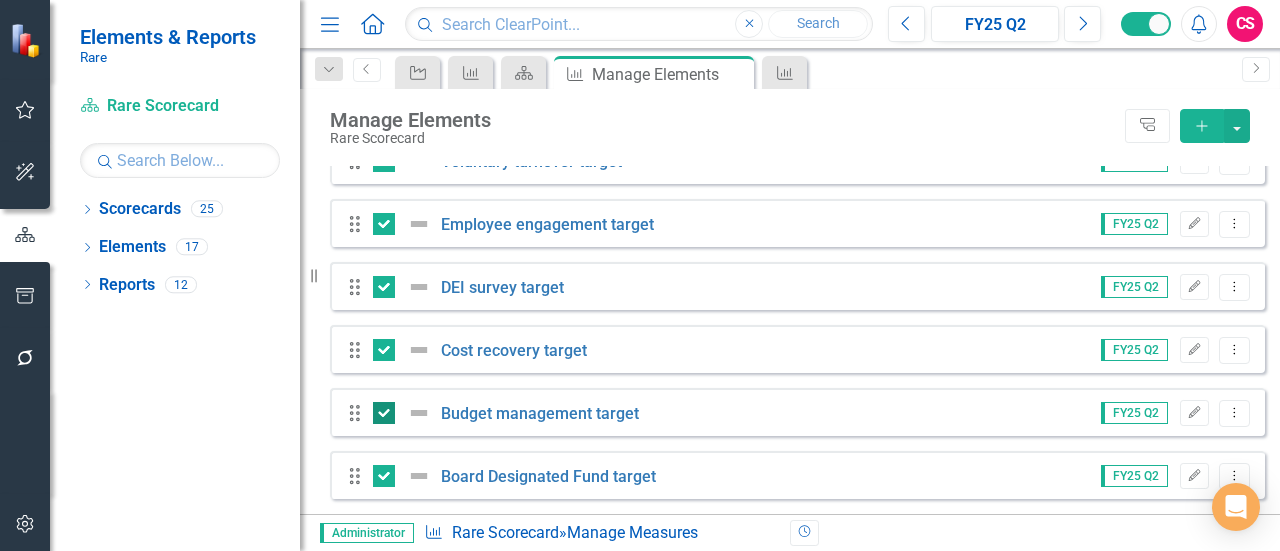 click at bounding box center [384, 413] 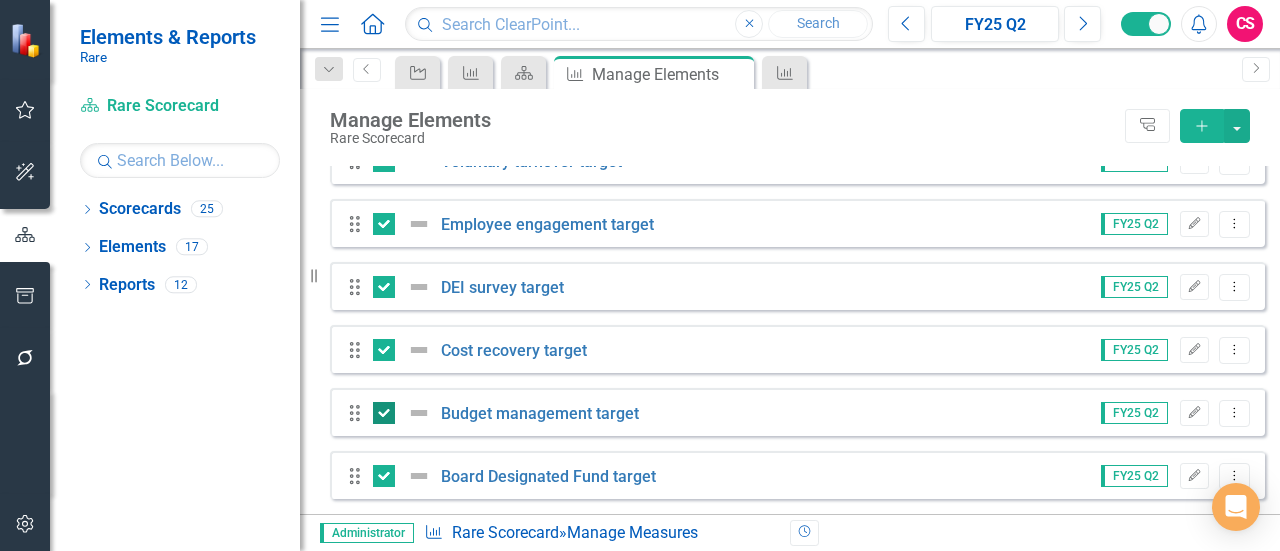 click at bounding box center (379, 408) 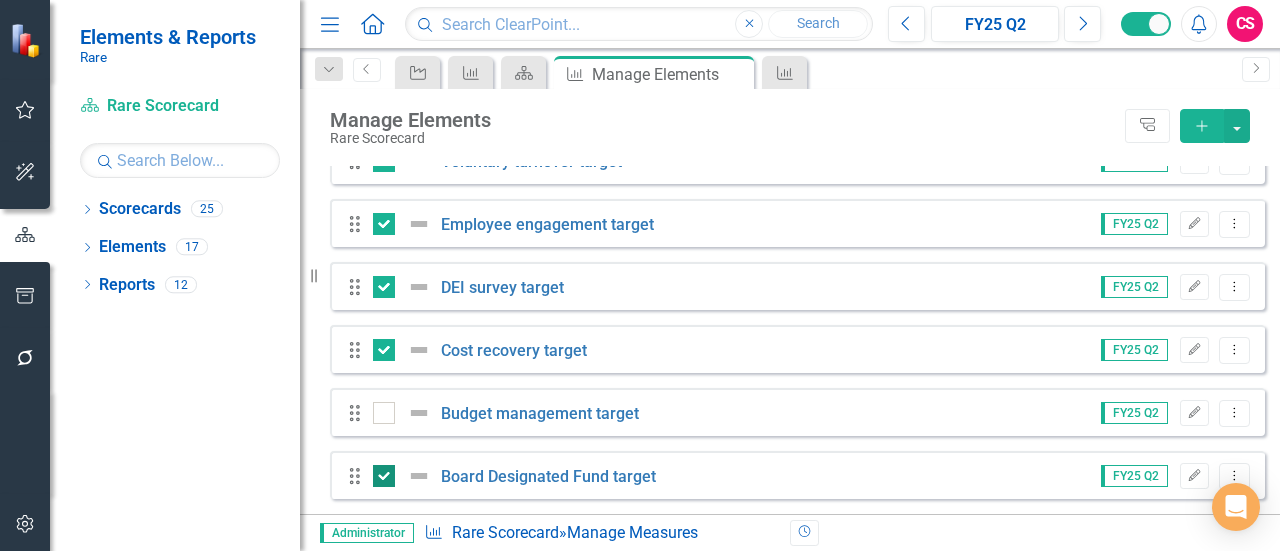 click at bounding box center [407, 476] 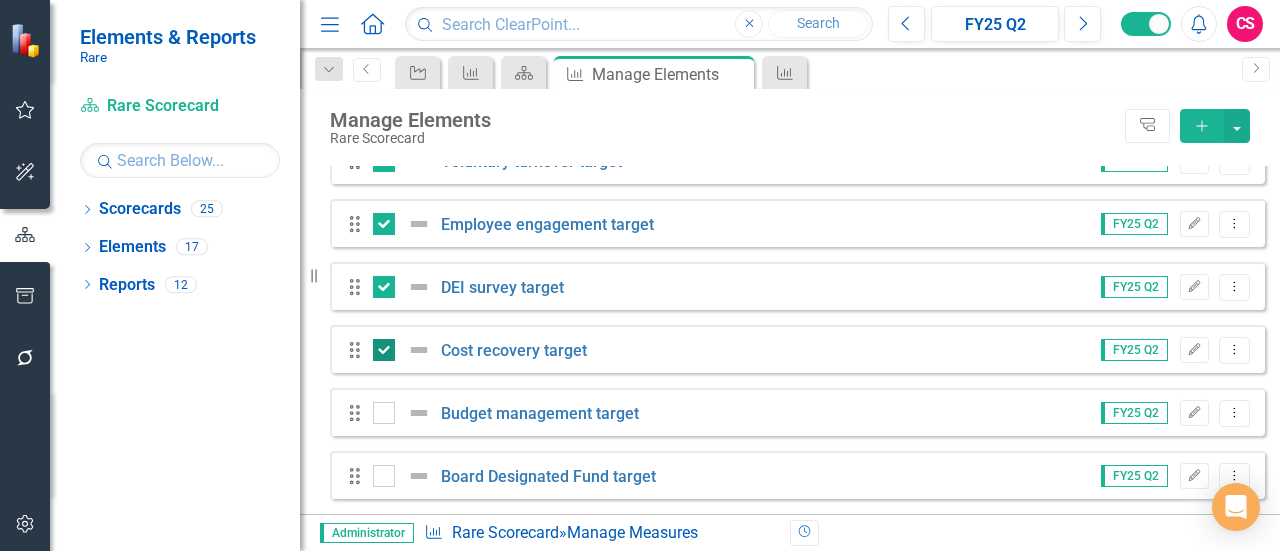 click at bounding box center (384, 350) 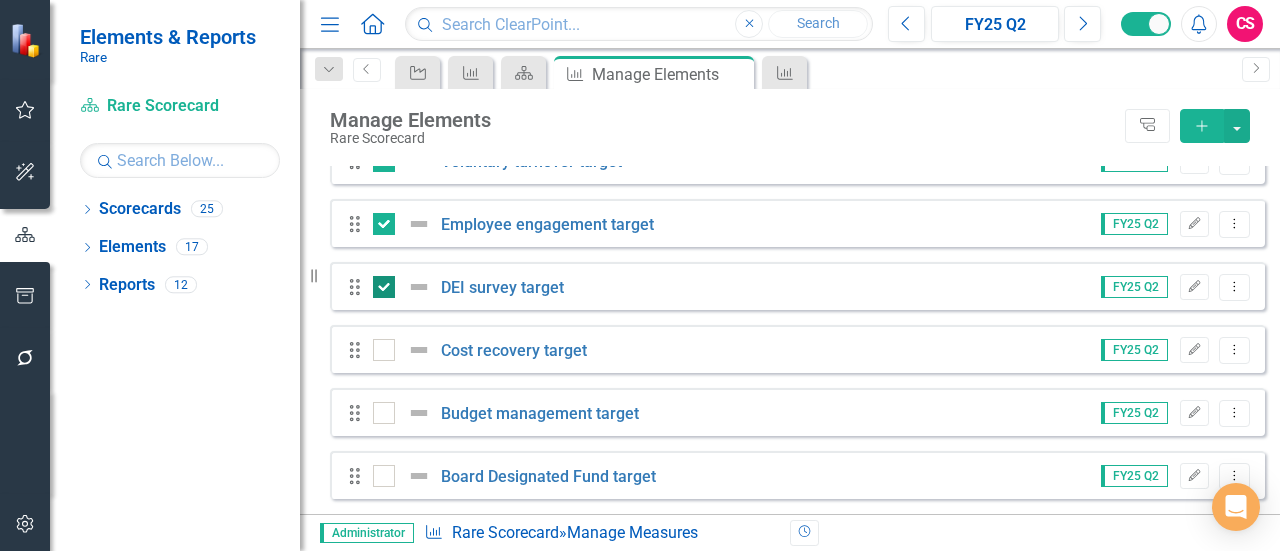 click at bounding box center (384, 287) 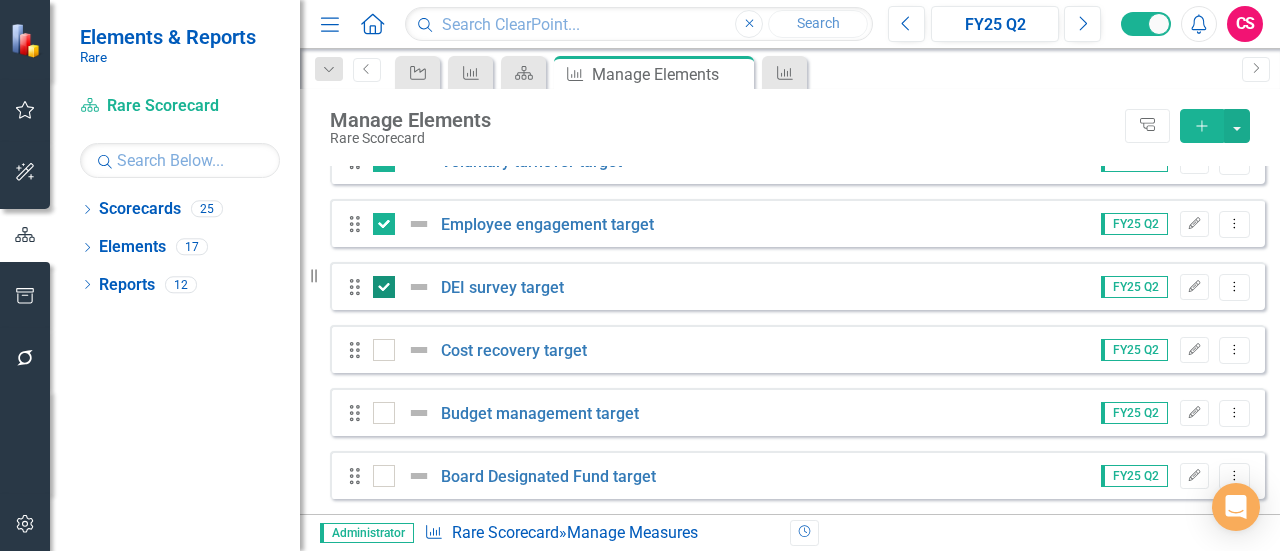 click at bounding box center [379, 282] 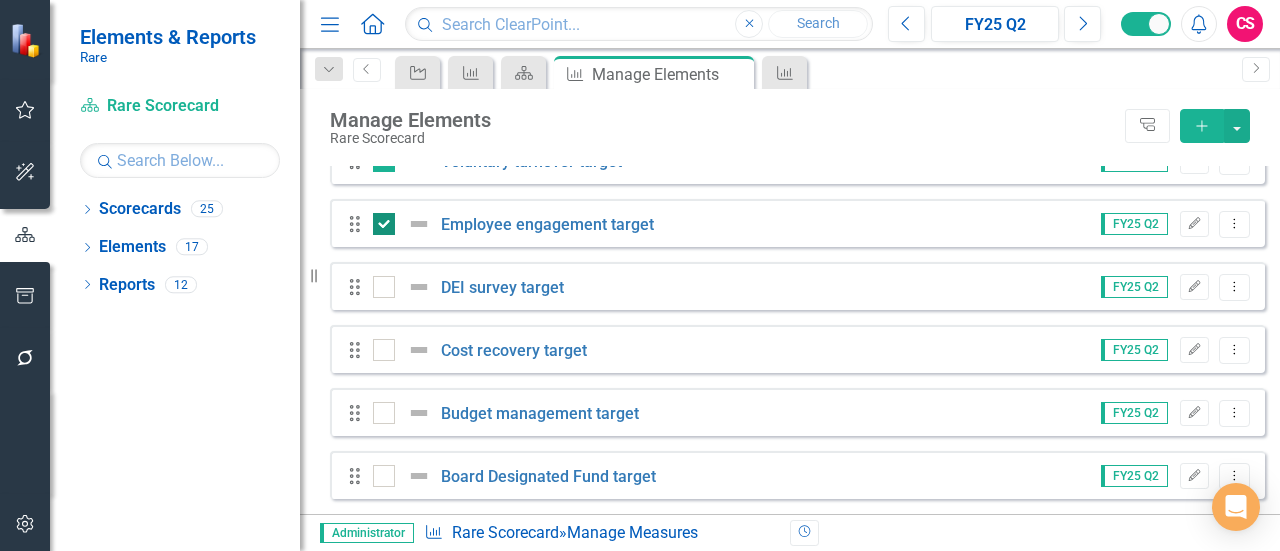 click at bounding box center (407, 224) 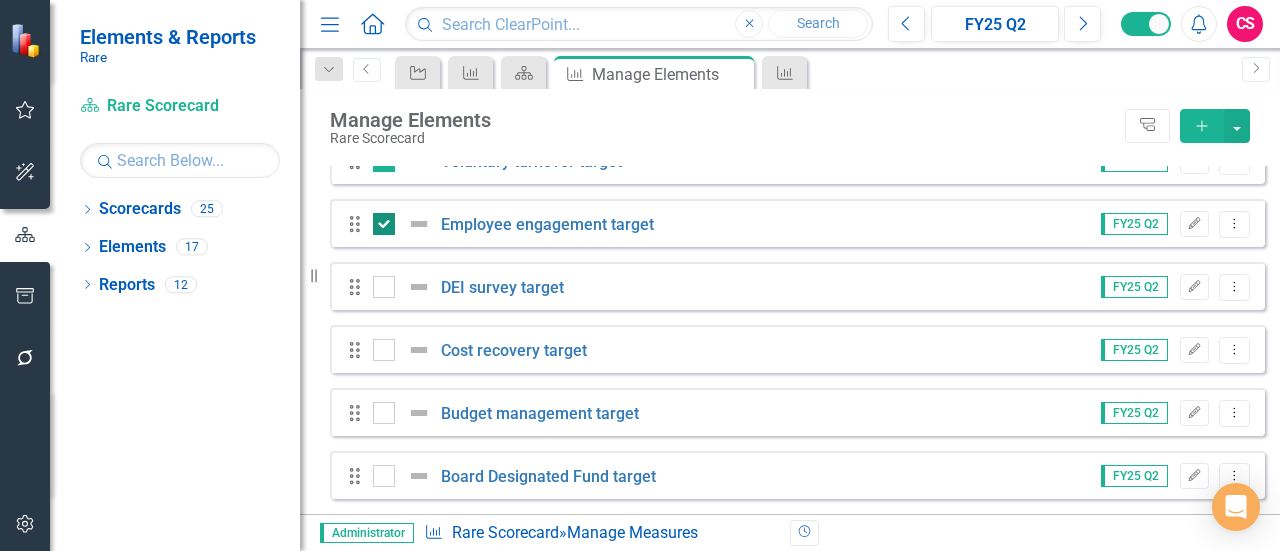 click at bounding box center (379, 219) 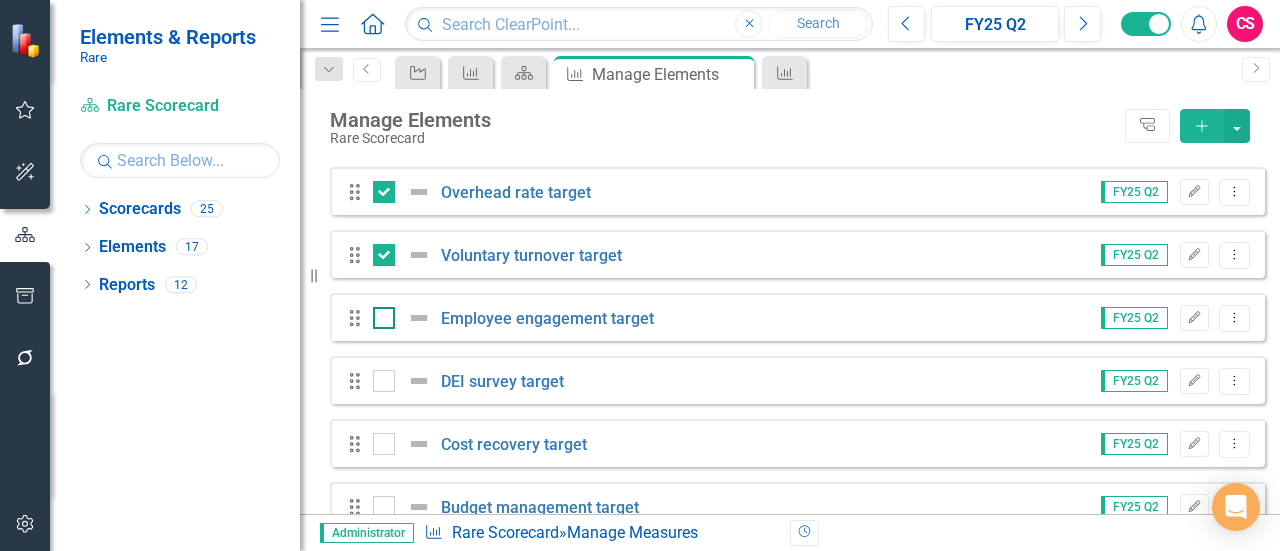 scroll, scrollTop: 200, scrollLeft: 0, axis: vertical 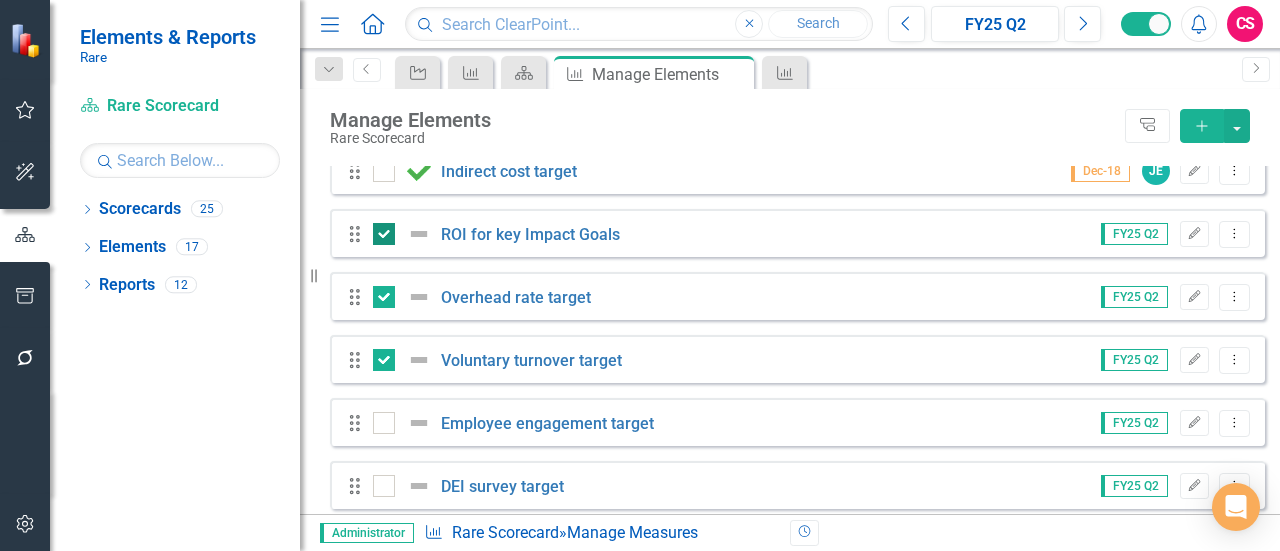 click at bounding box center (384, 234) 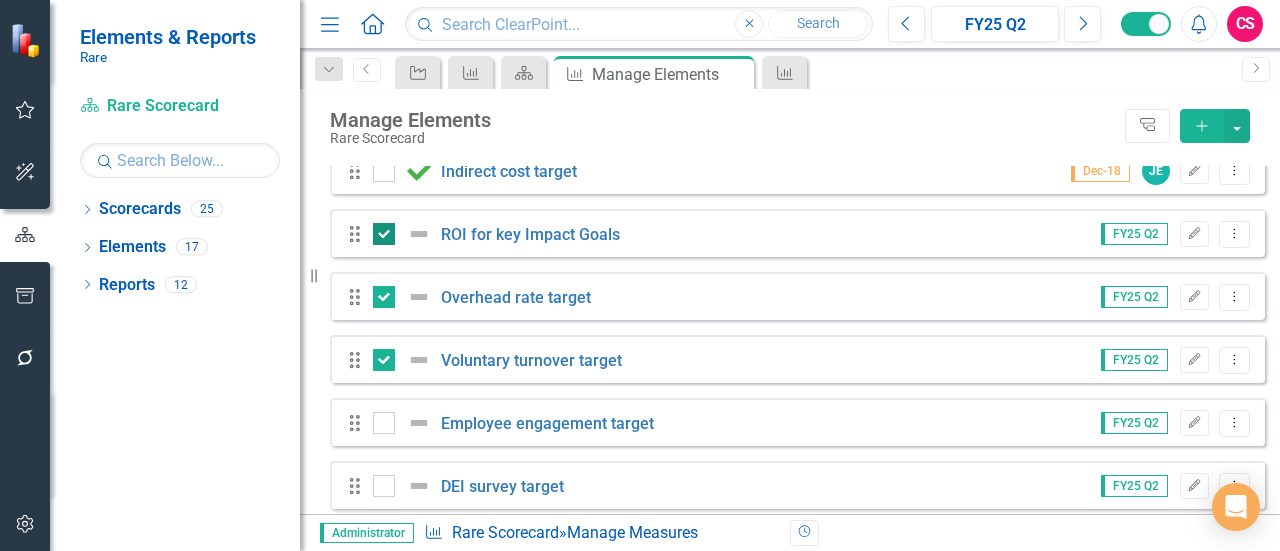 click at bounding box center [379, 229] 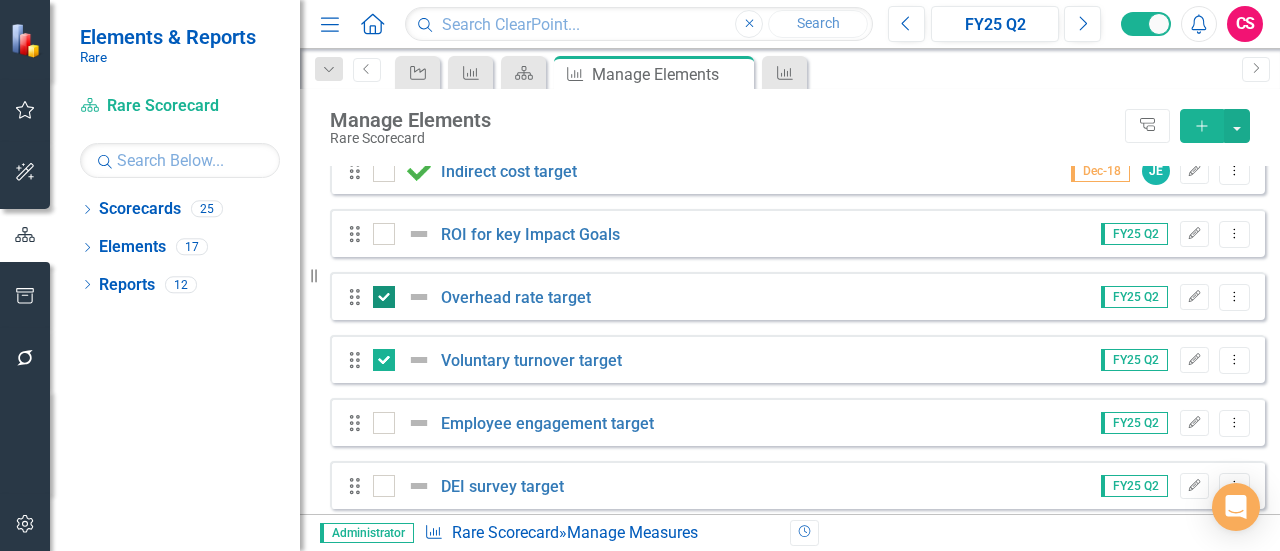 click at bounding box center [384, 297] 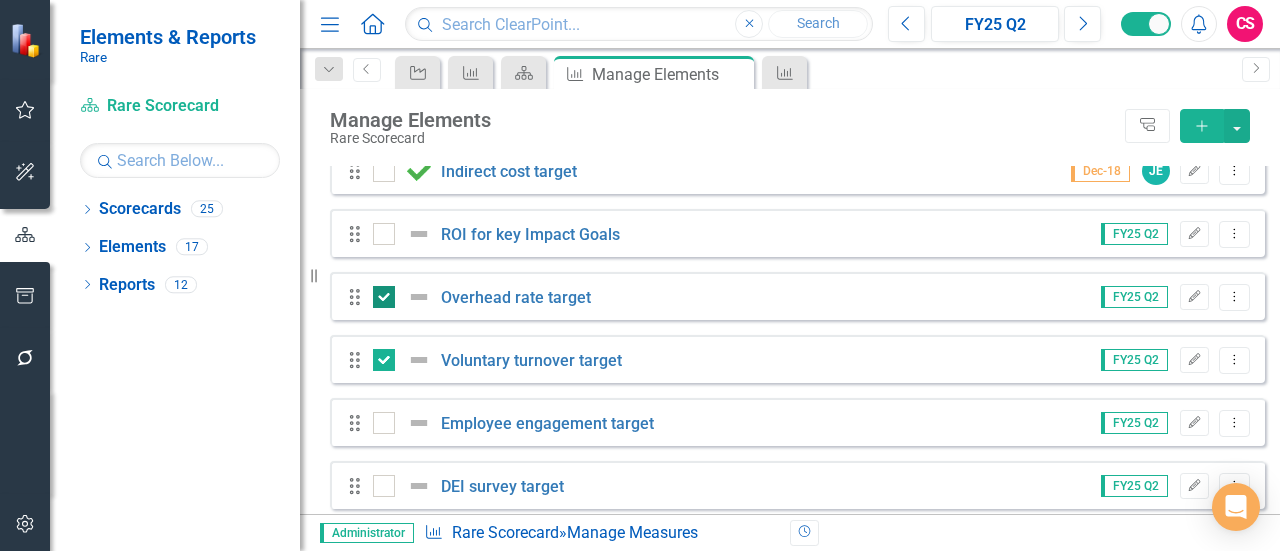 click at bounding box center [379, 292] 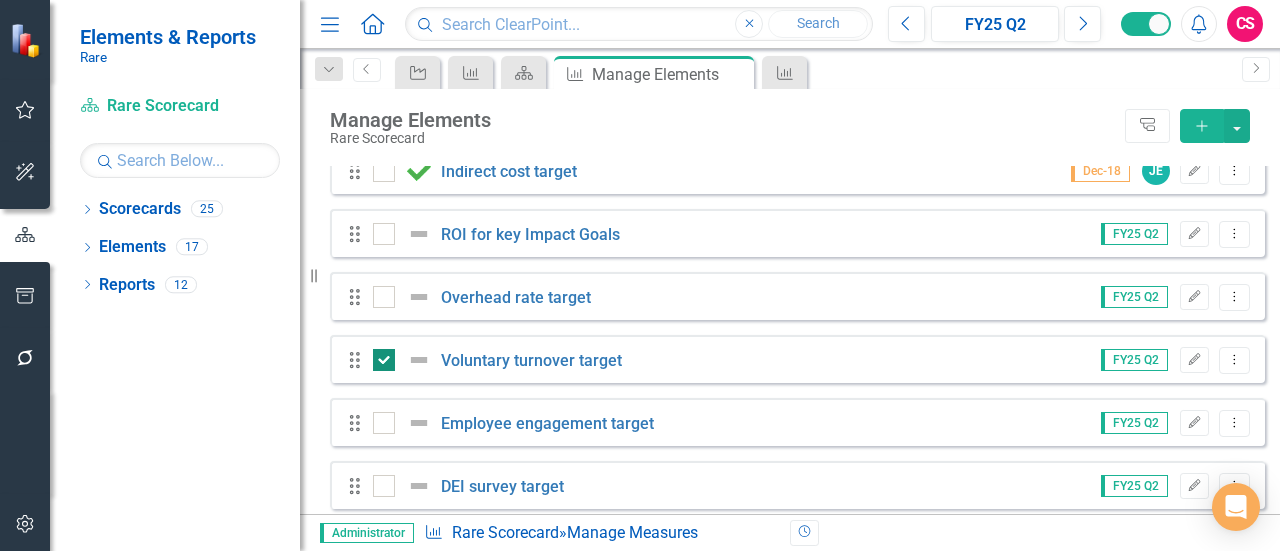 click at bounding box center (384, 360) 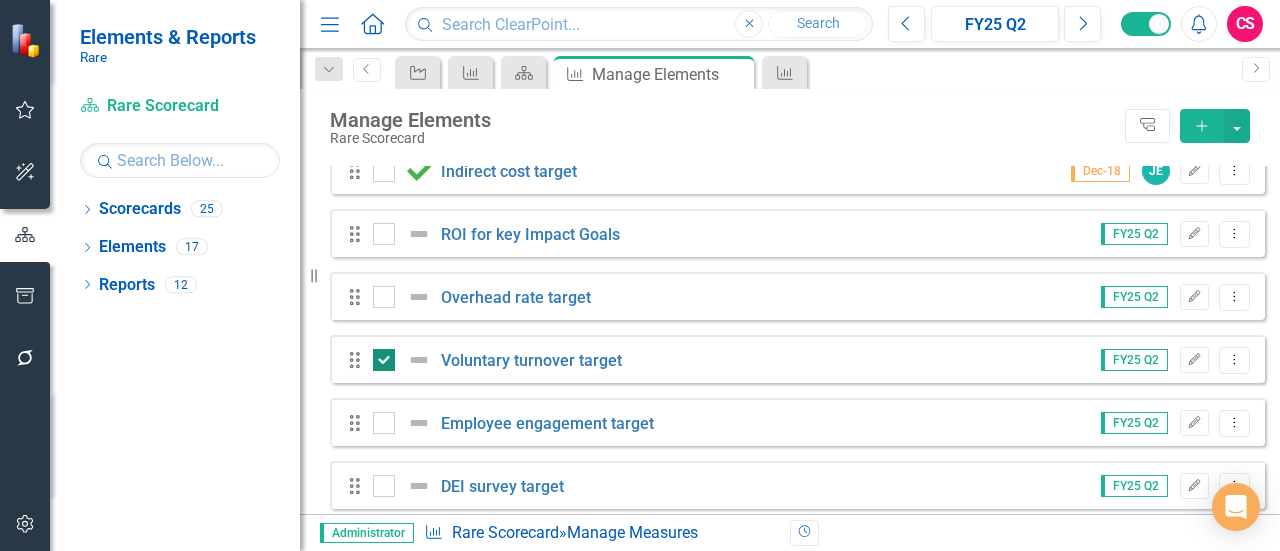 click at bounding box center [379, 355] 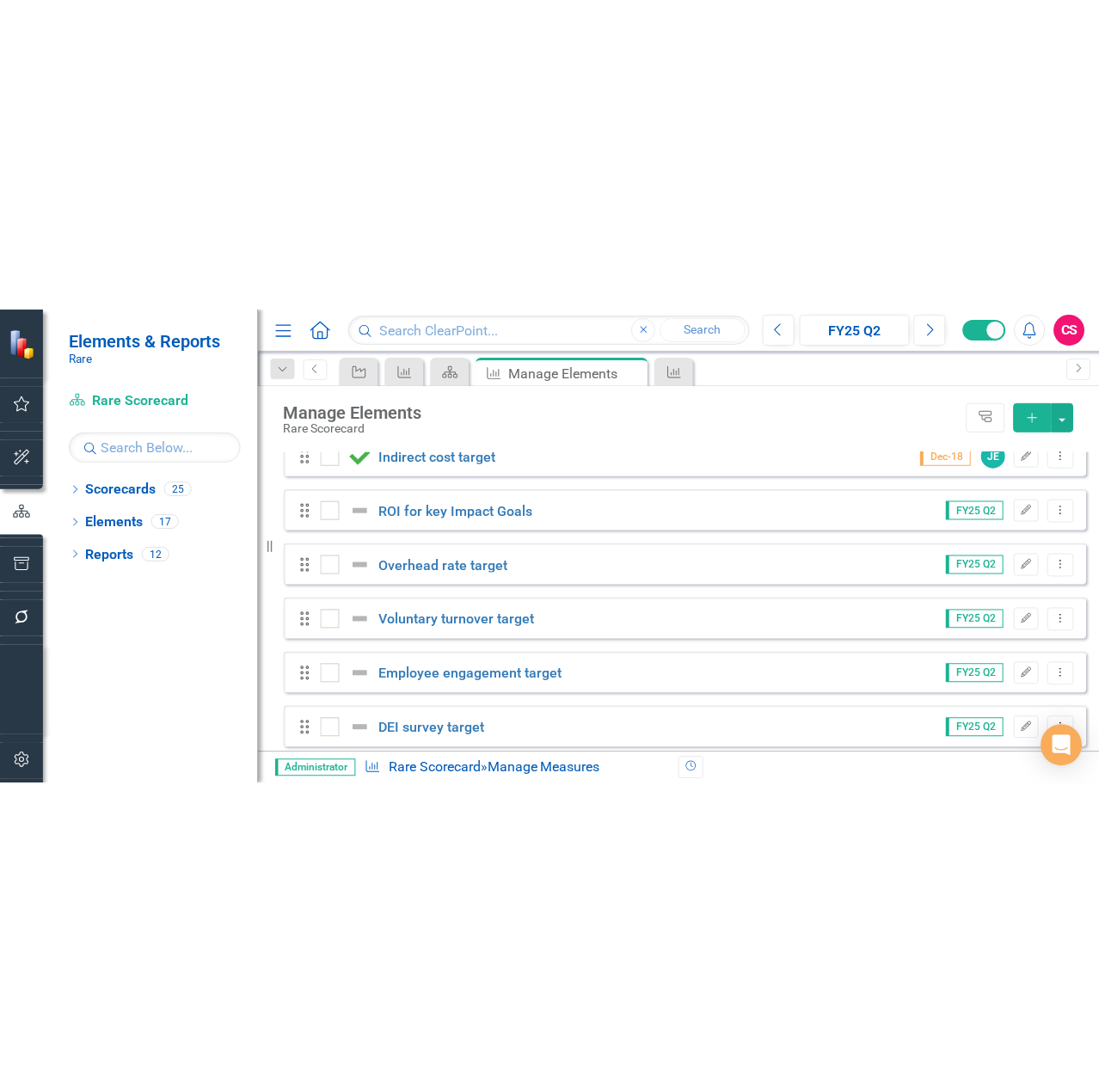 scroll, scrollTop: 0, scrollLeft: 0, axis: both 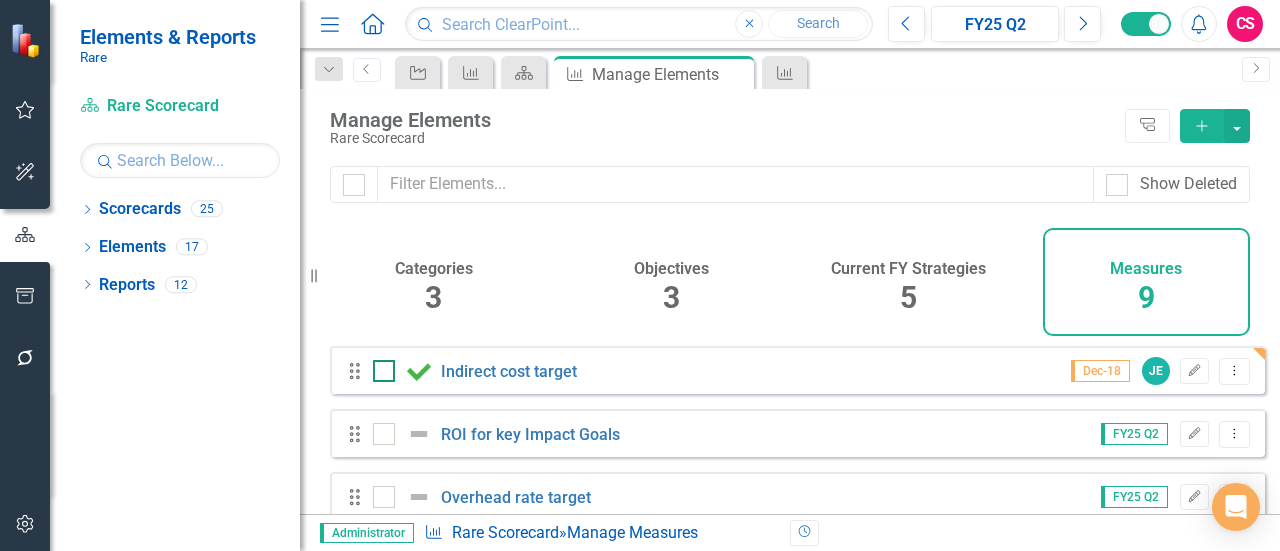 click at bounding box center (419, 371) 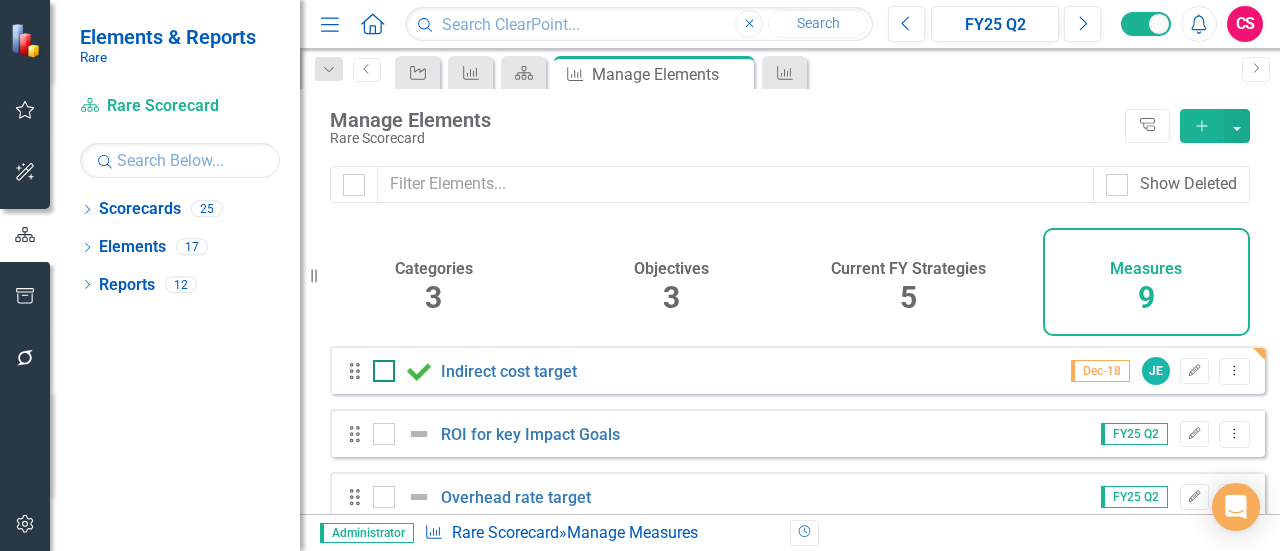 click at bounding box center (379, 366) 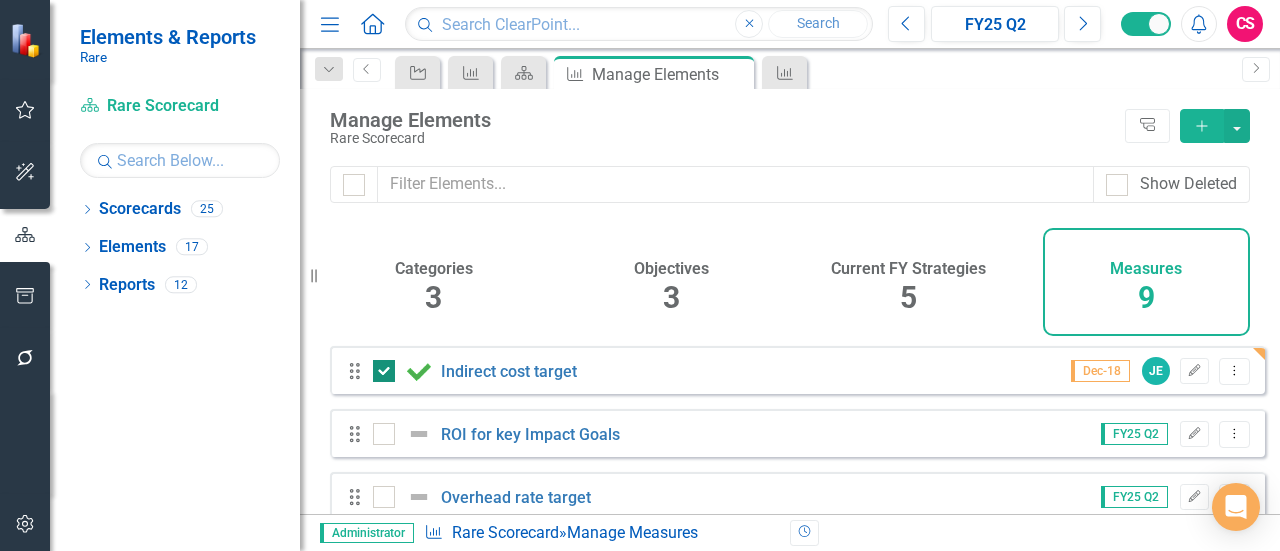 click at bounding box center [419, 371] 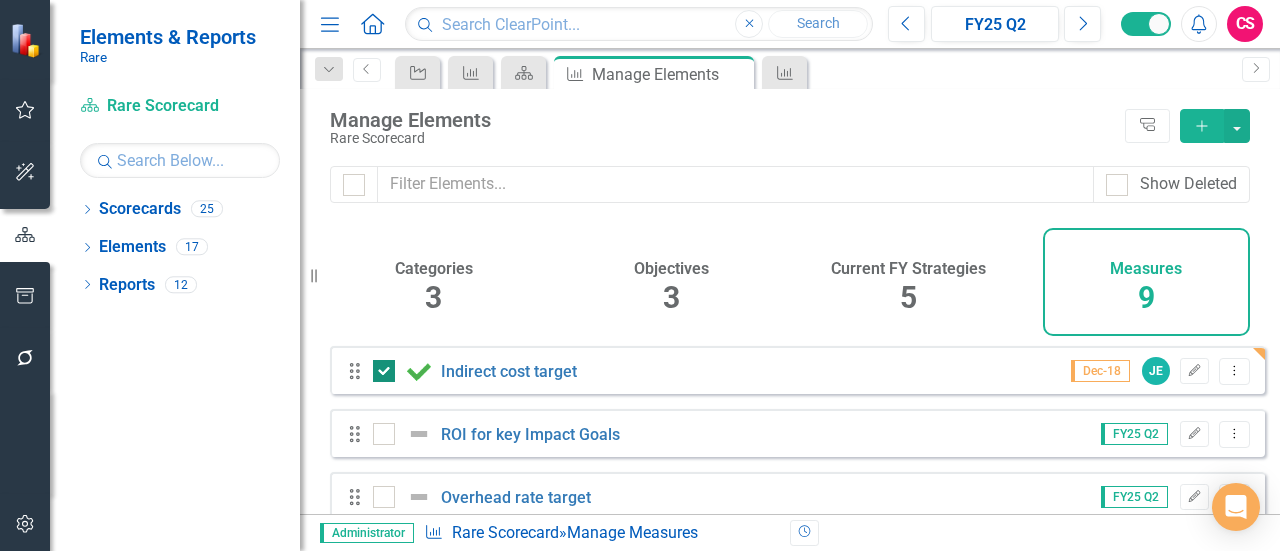 click at bounding box center [379, 366] 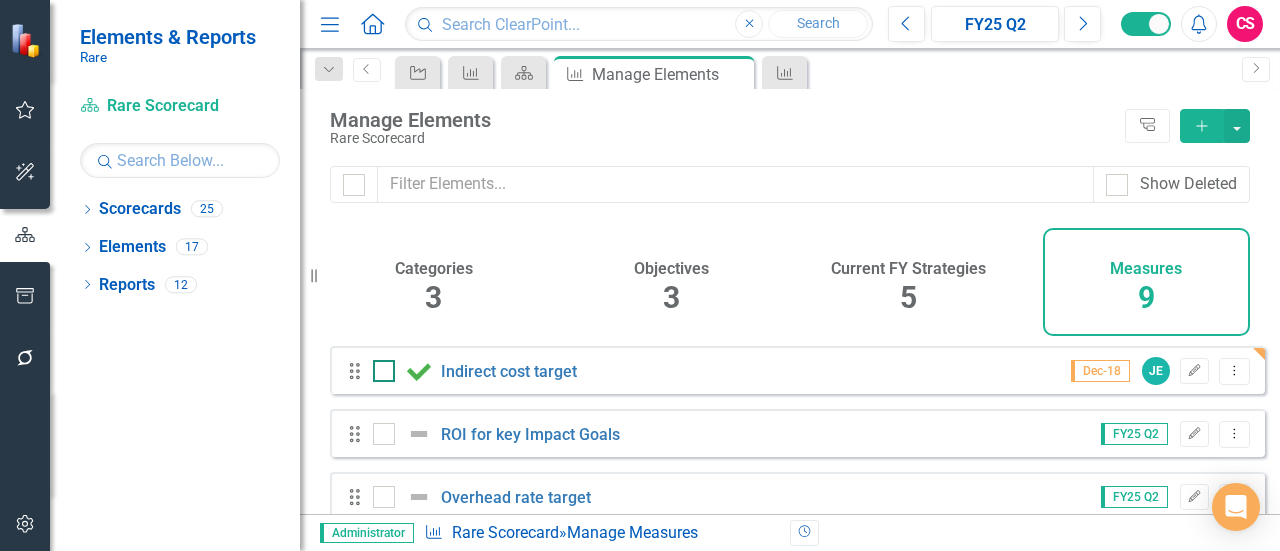 click at bounding box center [419, 371] 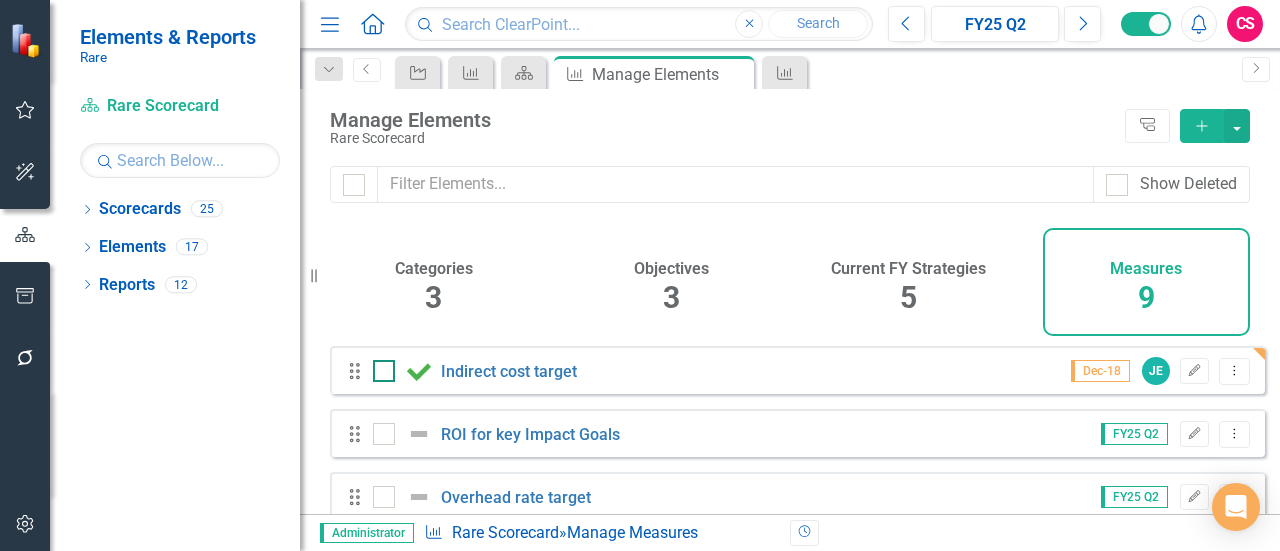 click at bounding box center (379, 366) 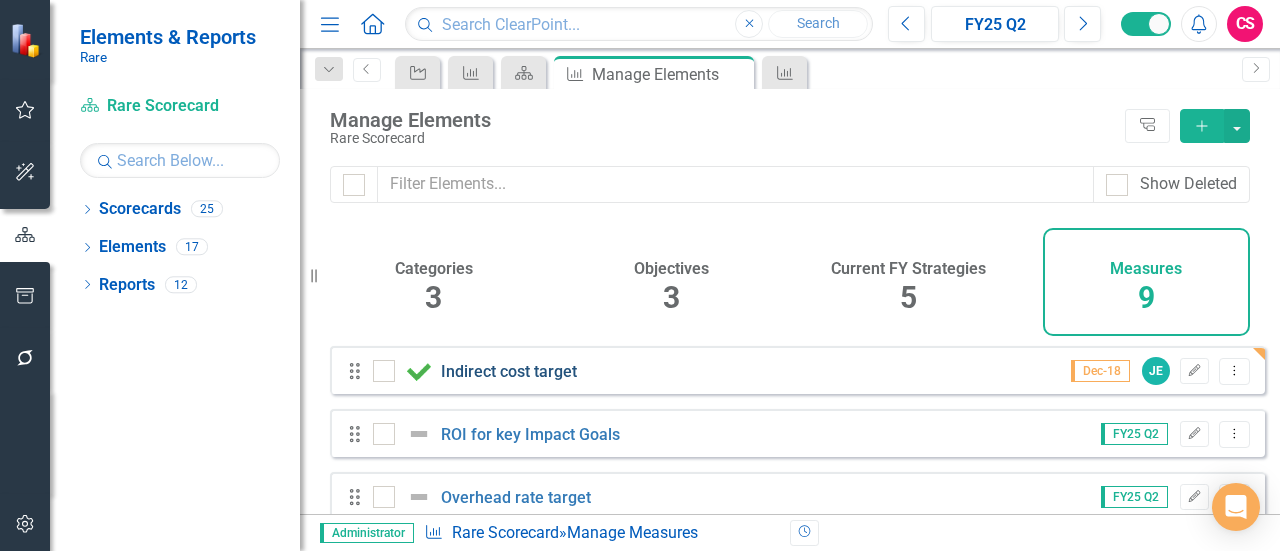 click on "Indirect cost target" at bounding box center (509, 371) 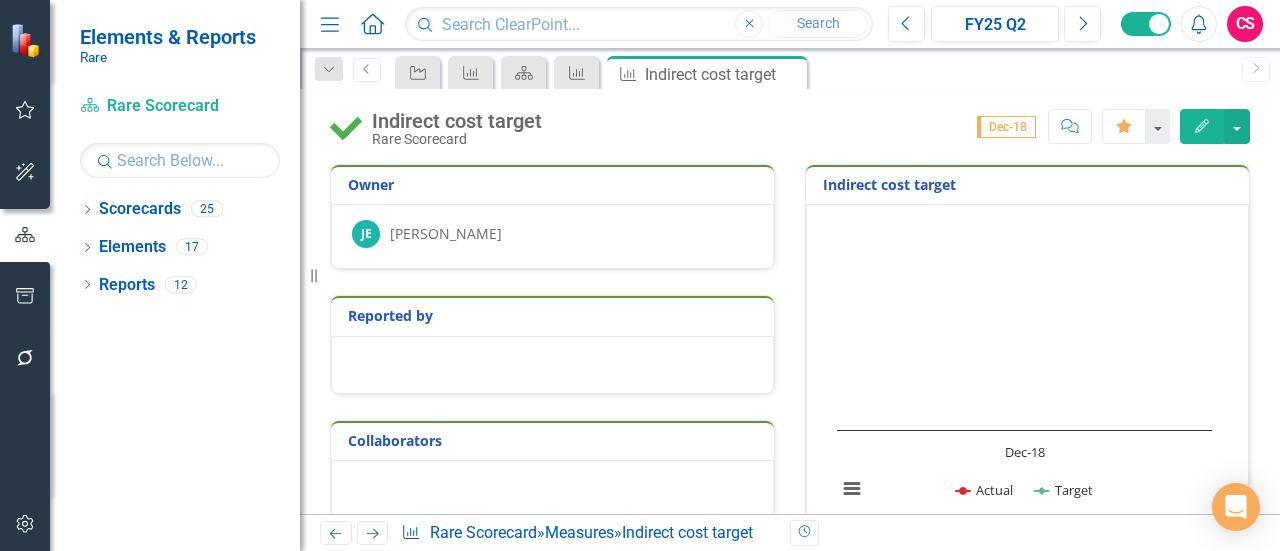 click at bounding box center [346, 127] 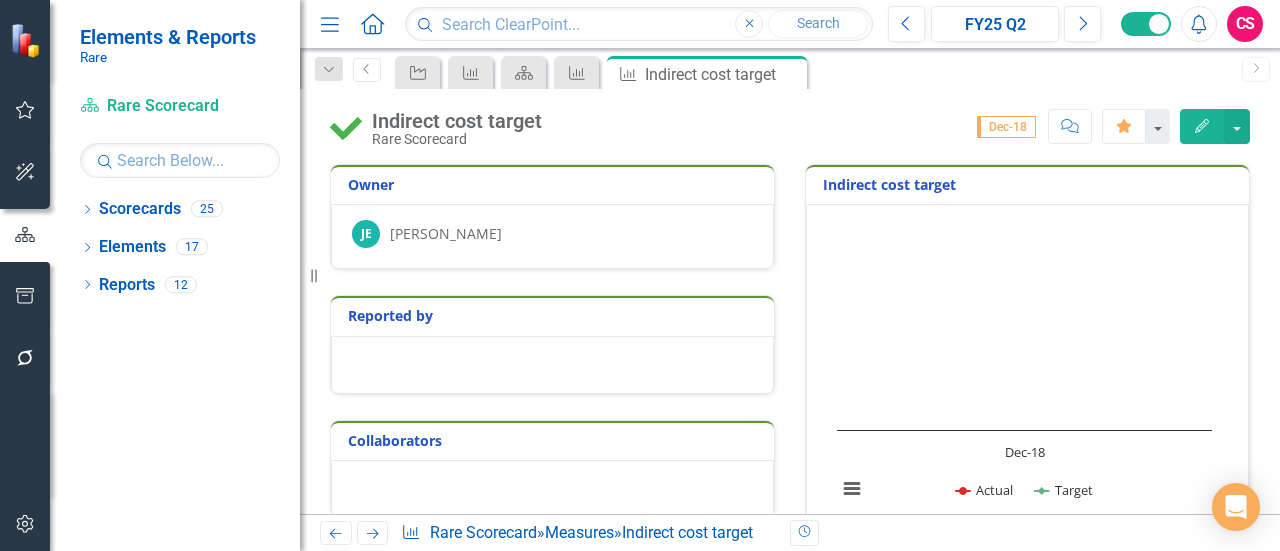 click at bounding box center (346, 127) 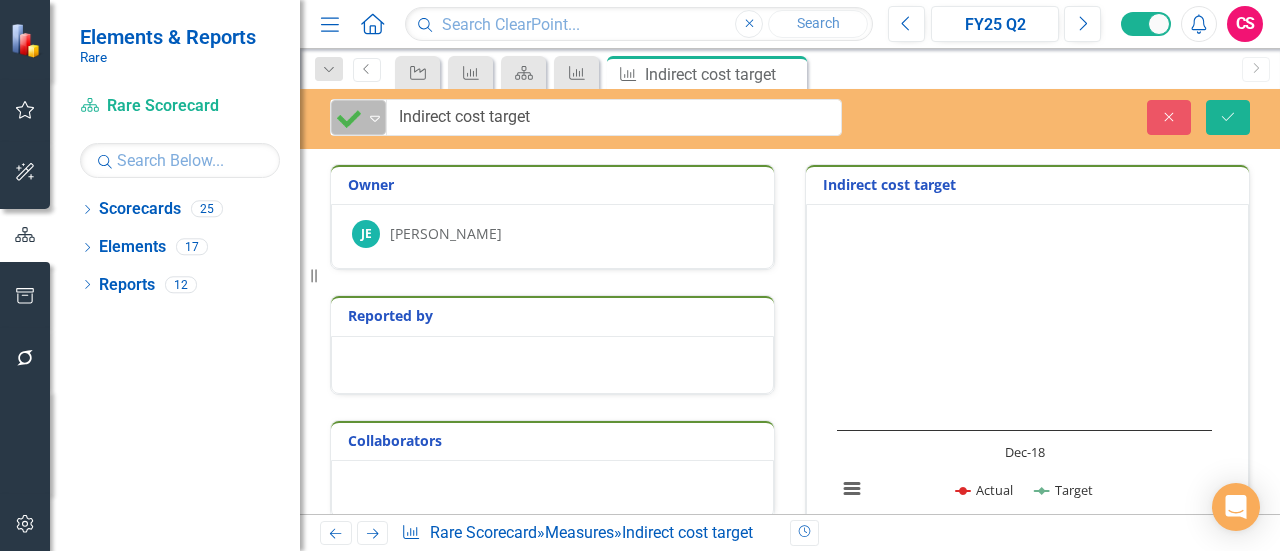 click at bounding box center [349, 118] 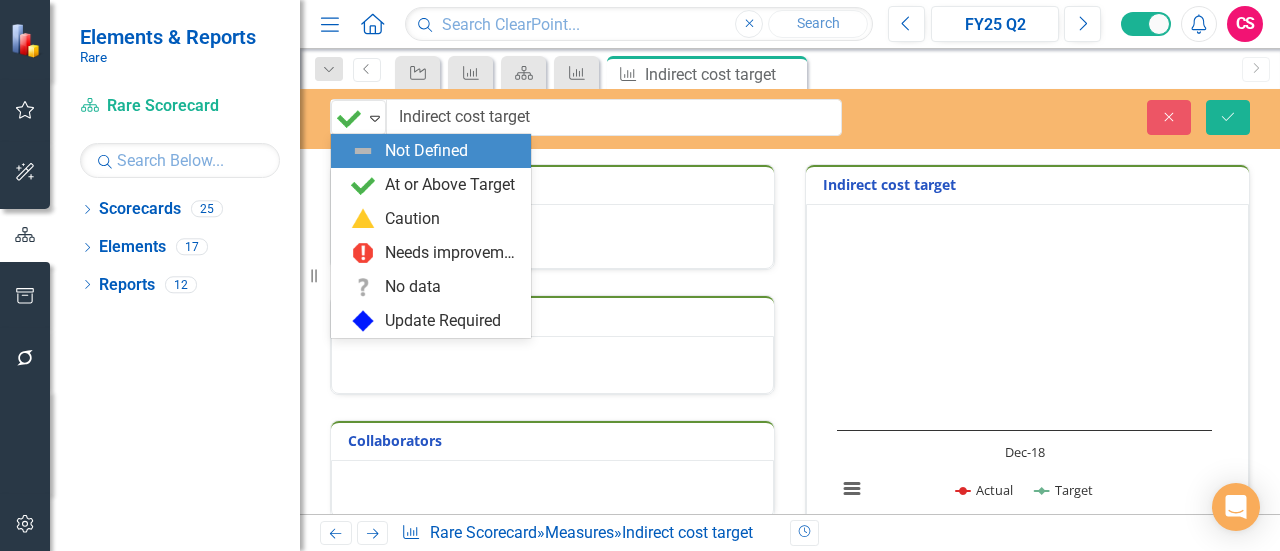 click on "Not Defined" at bounding box center [435, 151] 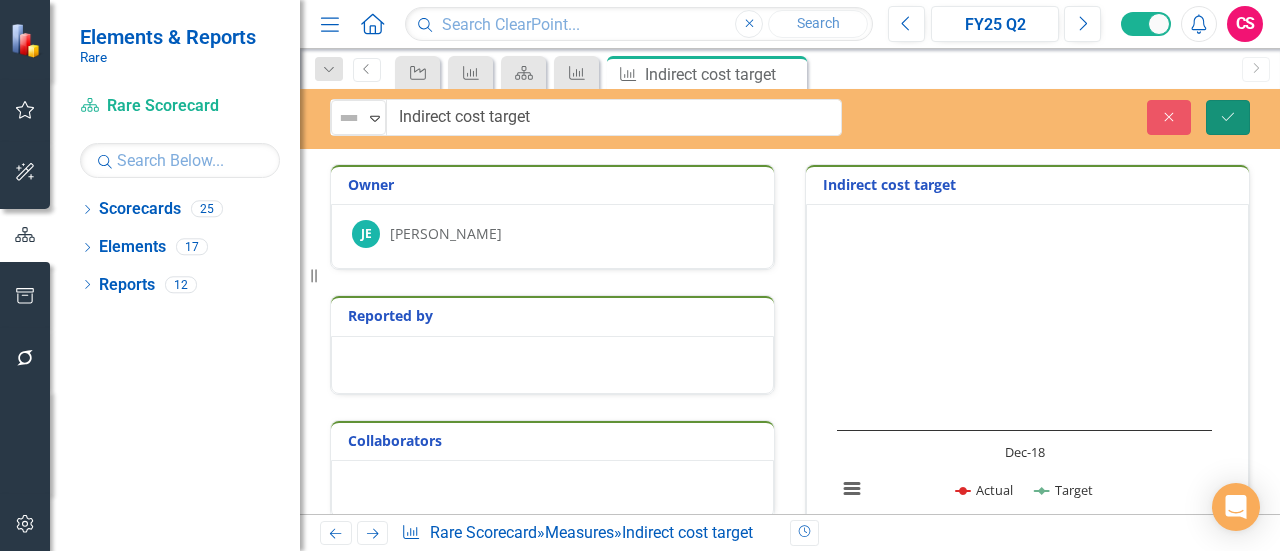 click on "Save" 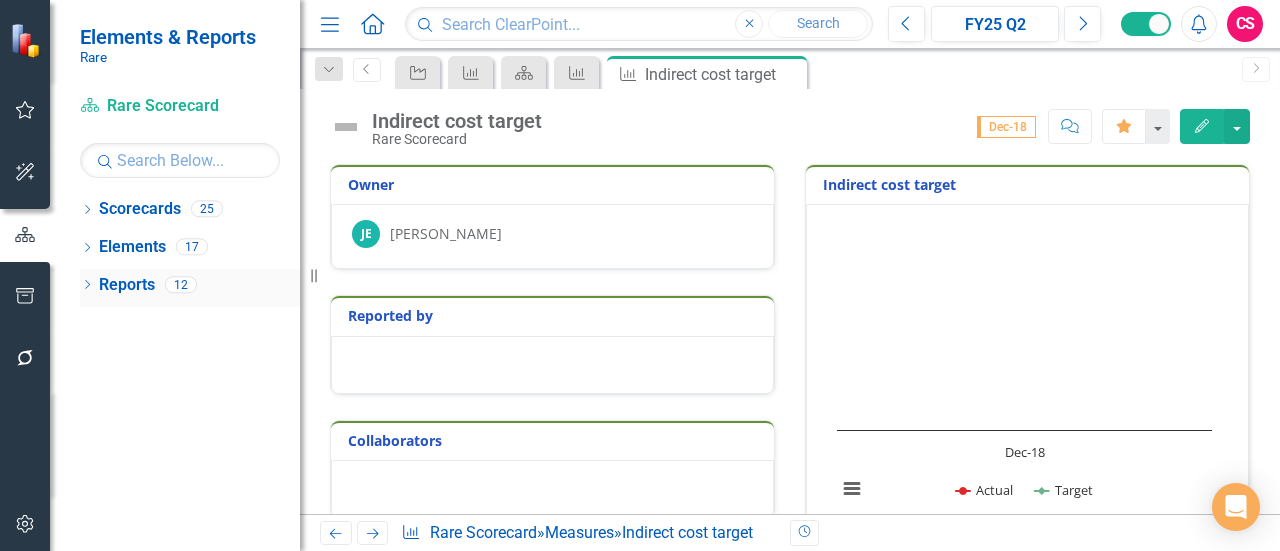 click on "Reports" at bounding box center (127, 285) 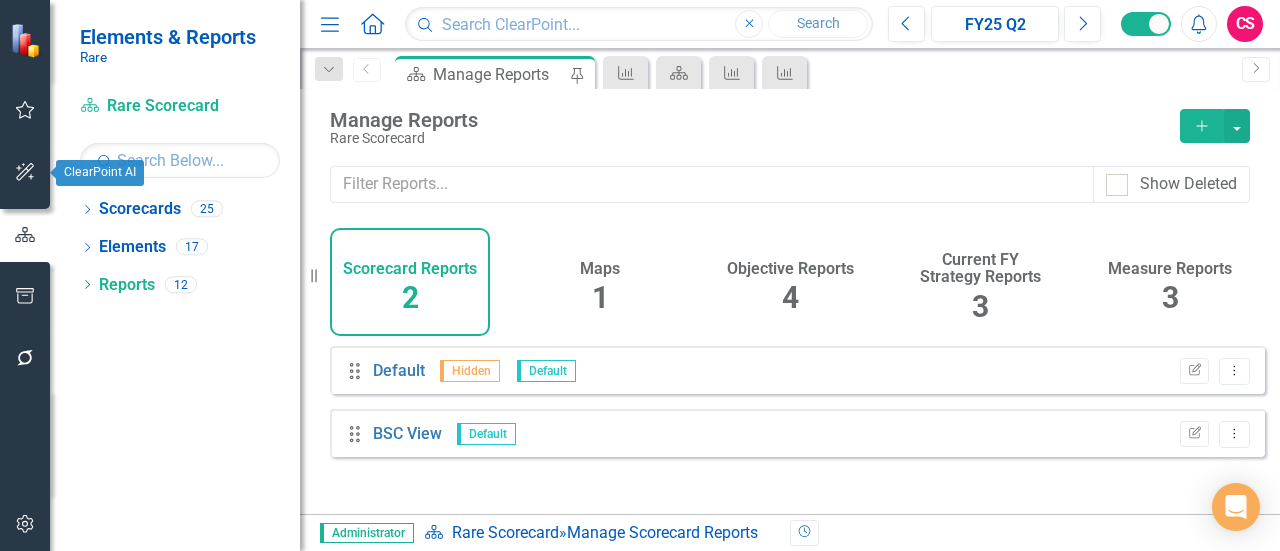 click at bounding box center [25, 173] 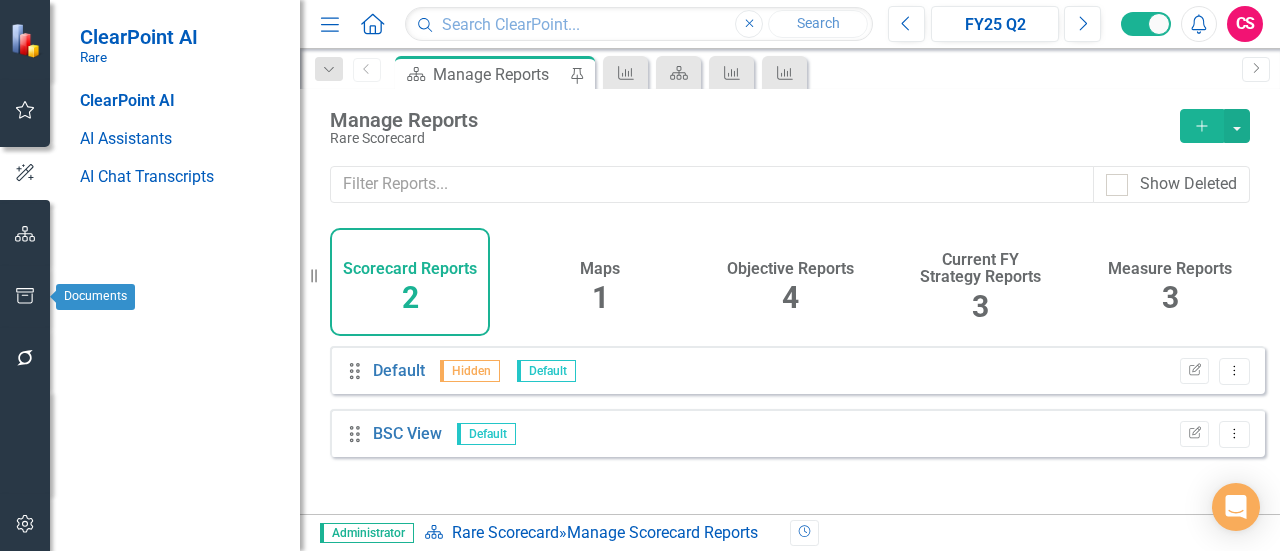 click at bounding box center (25, 359) 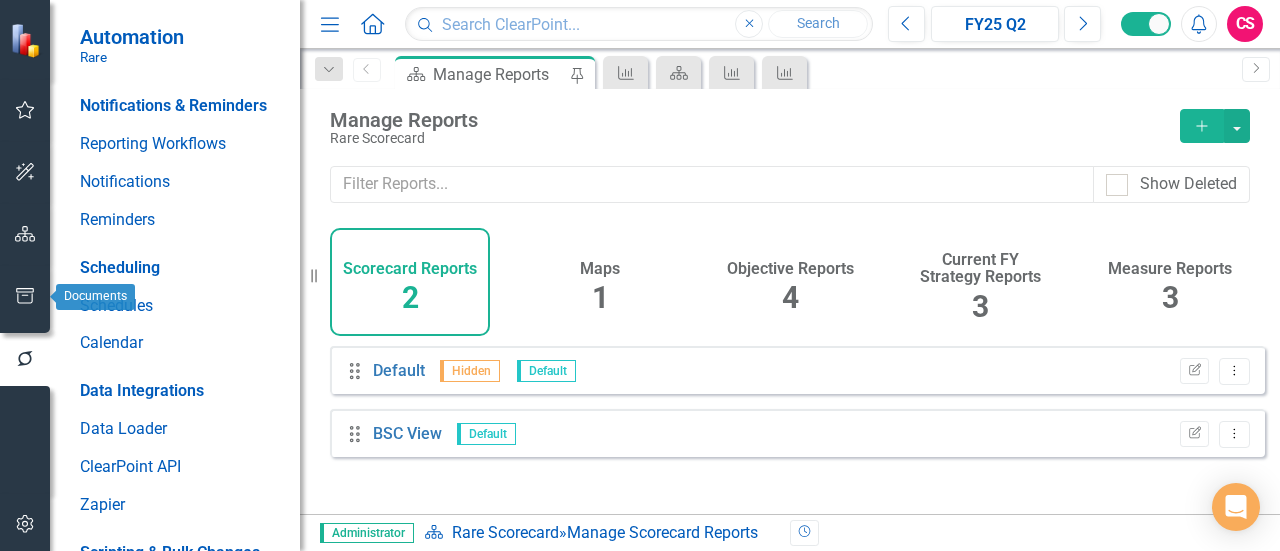 click 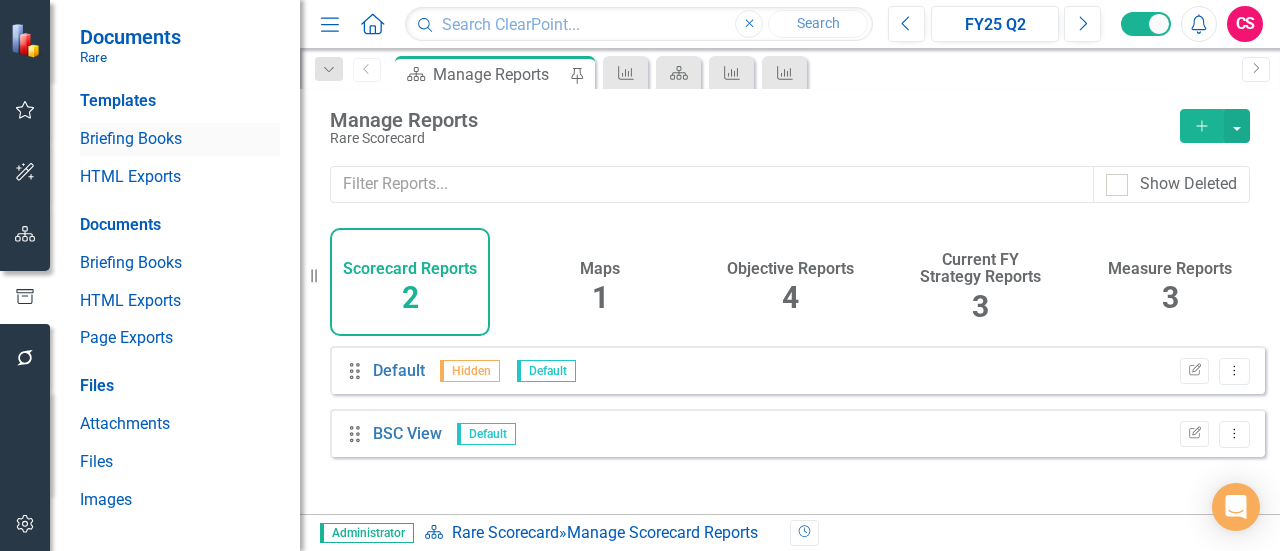 click on "Briefing Books" at bounding box center [180, 139] 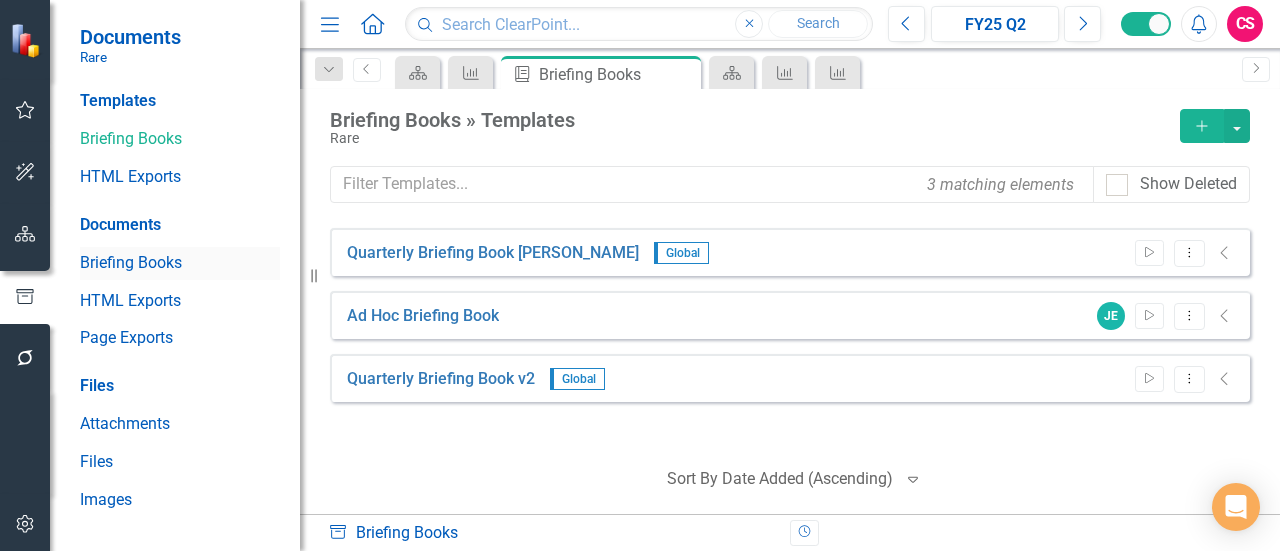 click on "Briefing Books" at bounding box center [180, 263] 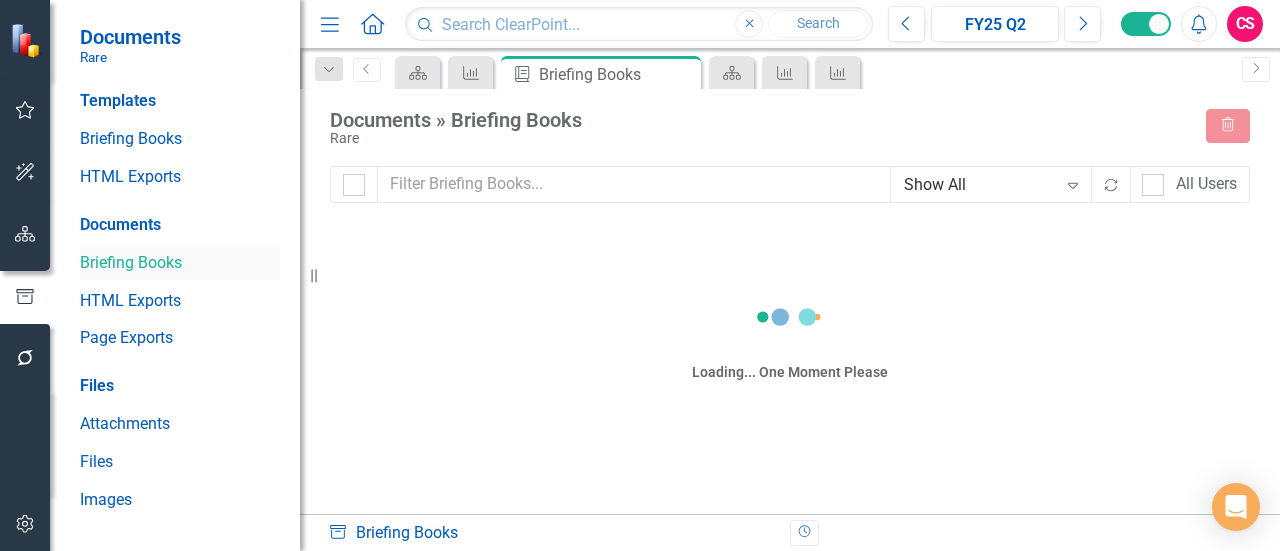 checkbox on "false" 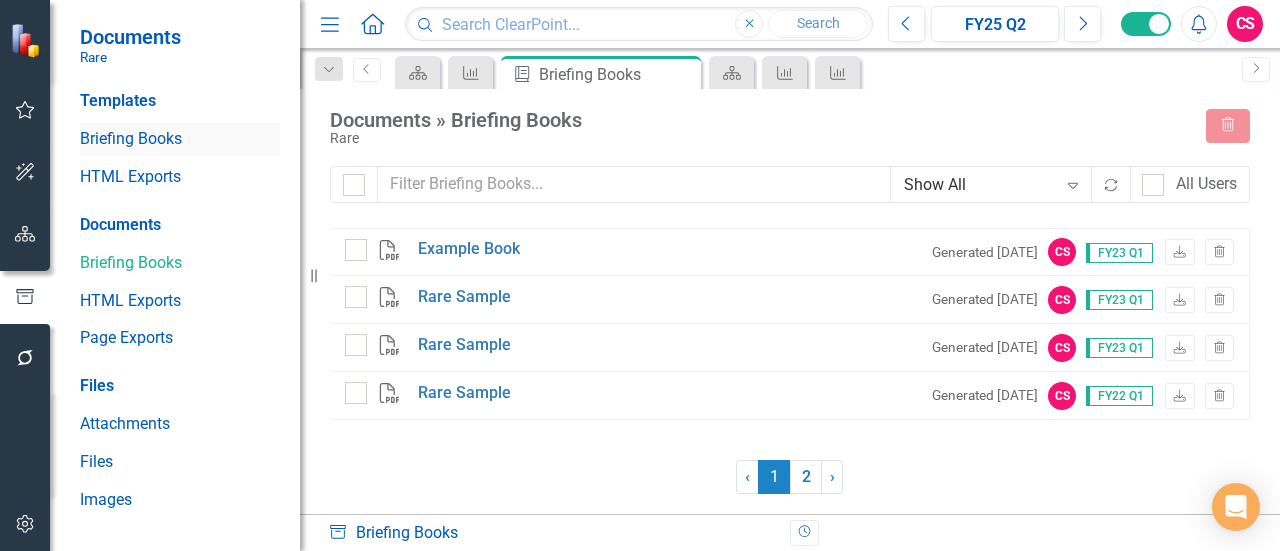 click on "Briefing Books" at bounding box center [180, 139] 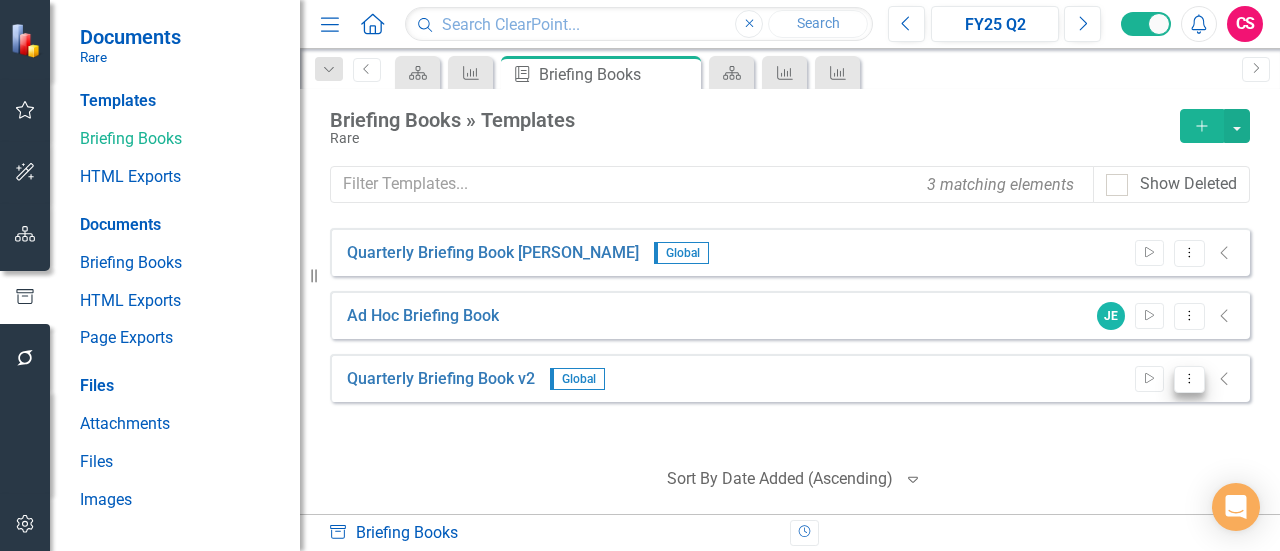 click on "Dropdown Menu" 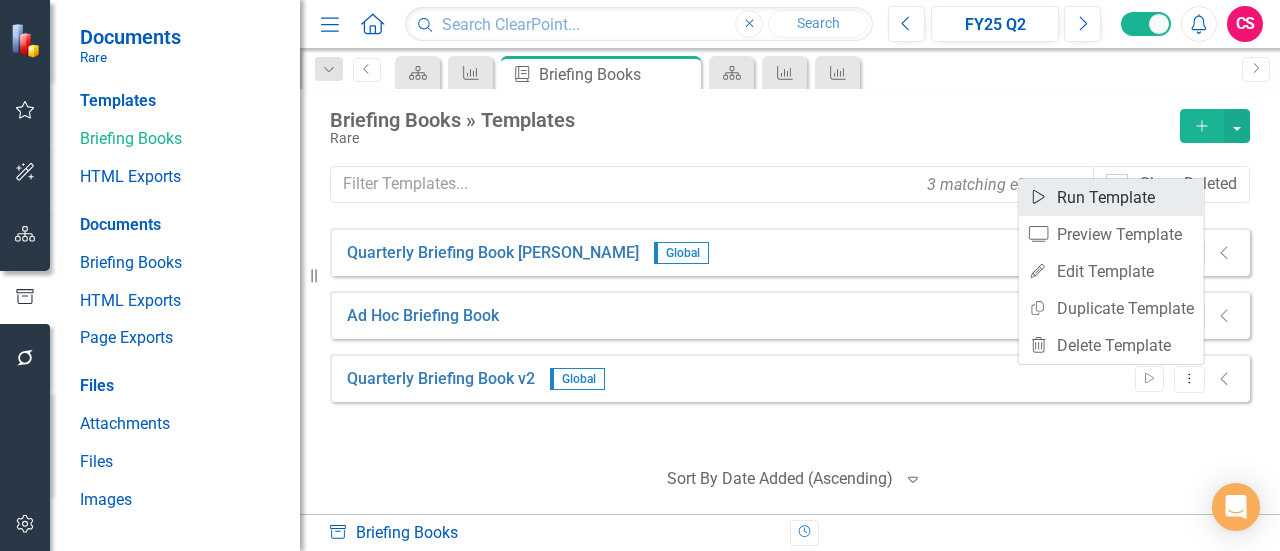 click on "Start Run Template" at bounding box center [1111, 197] 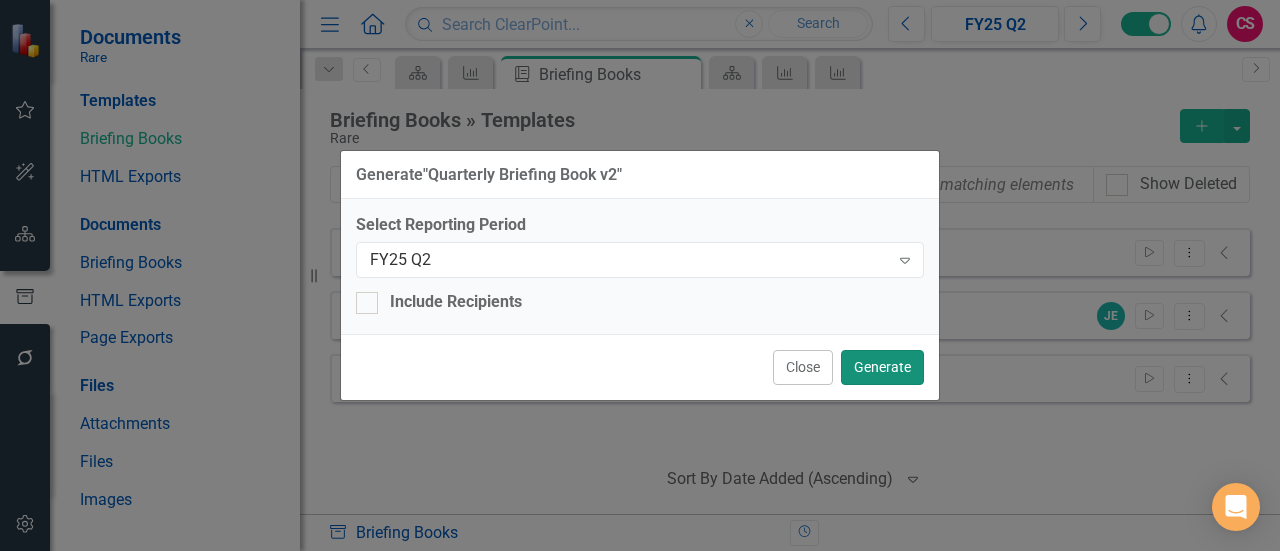 click on "Generate" at bounding box center (882, 367) 